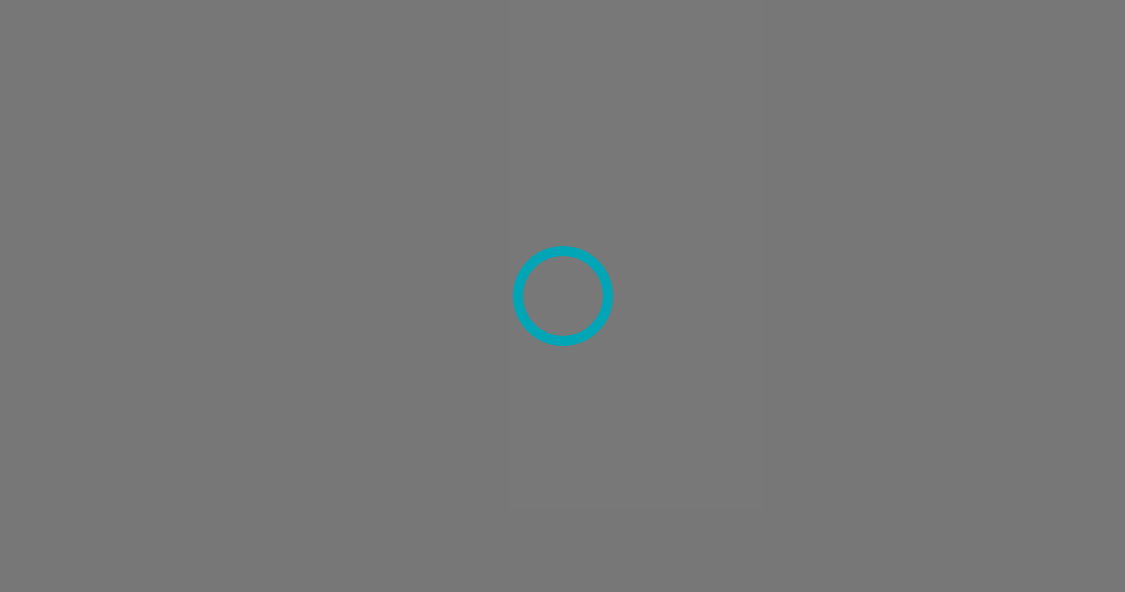 scroll, scrollTop: 0, scrollLeft: 0, axis: both 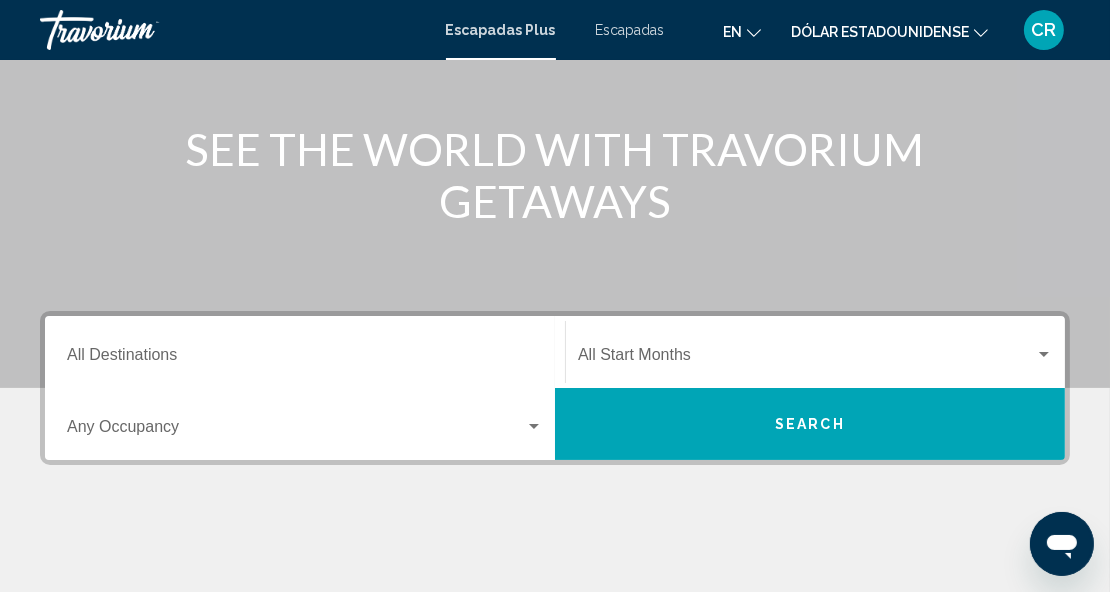 click on "Destination All Destinations" at bounding box center (305, 359) 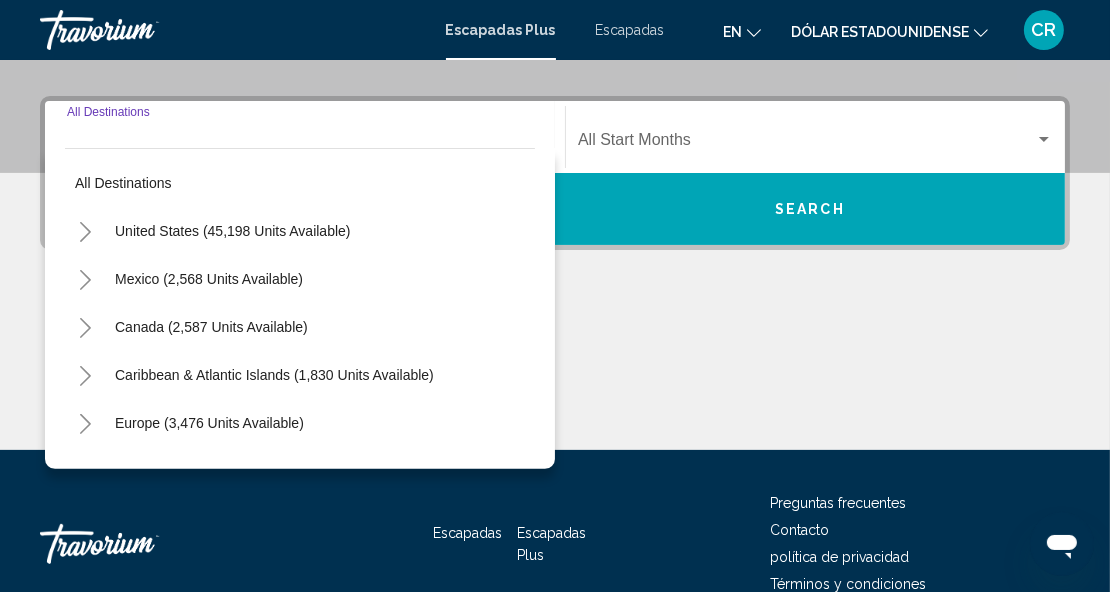 scroll, scrollTop: 457, scrollLeft: 0, axis: vertical 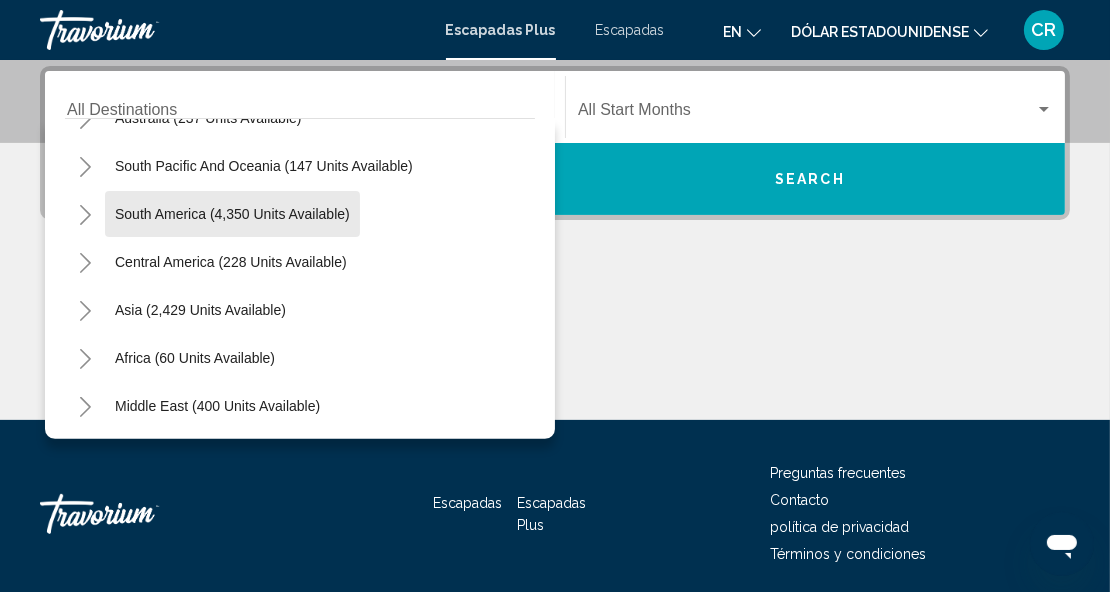 click on "South America (4,350 units available)" 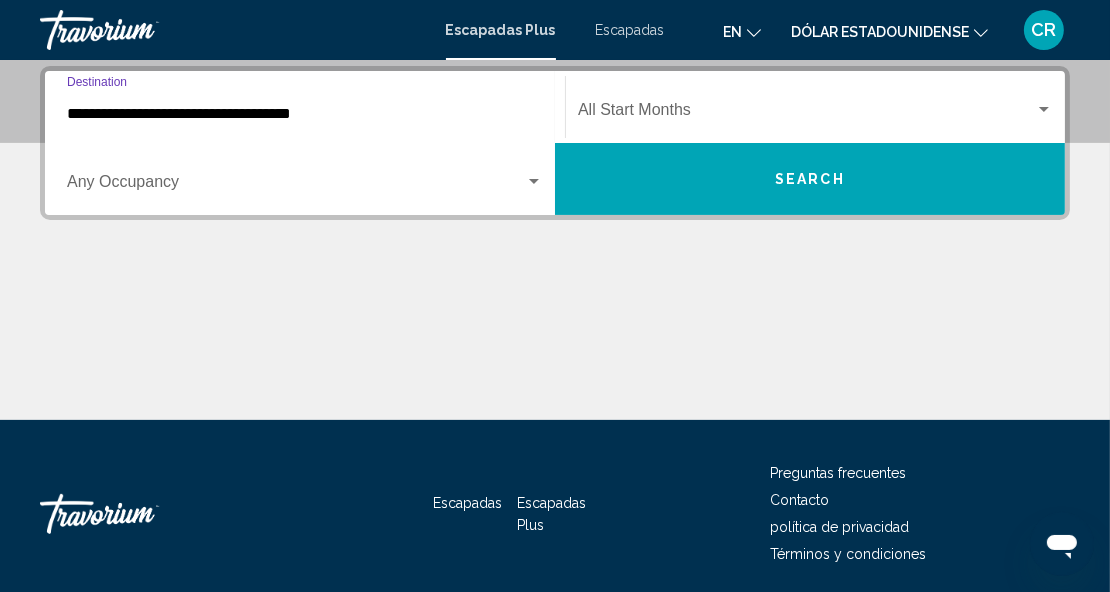 click at bounding box center [1044, 110] 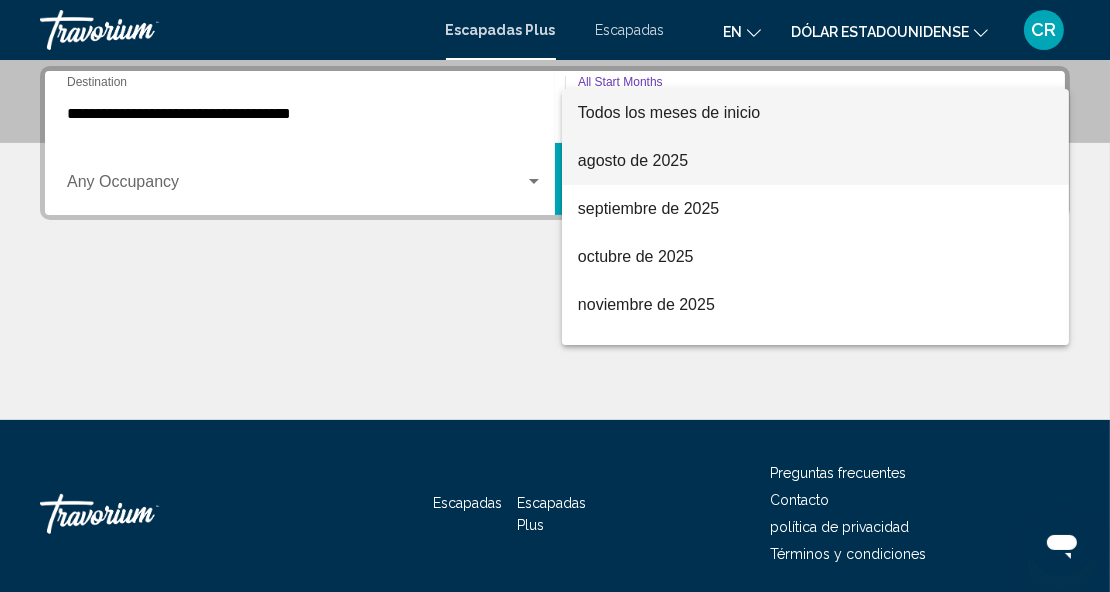 click on "agosto de 2025" at bounding box center [816, 161] 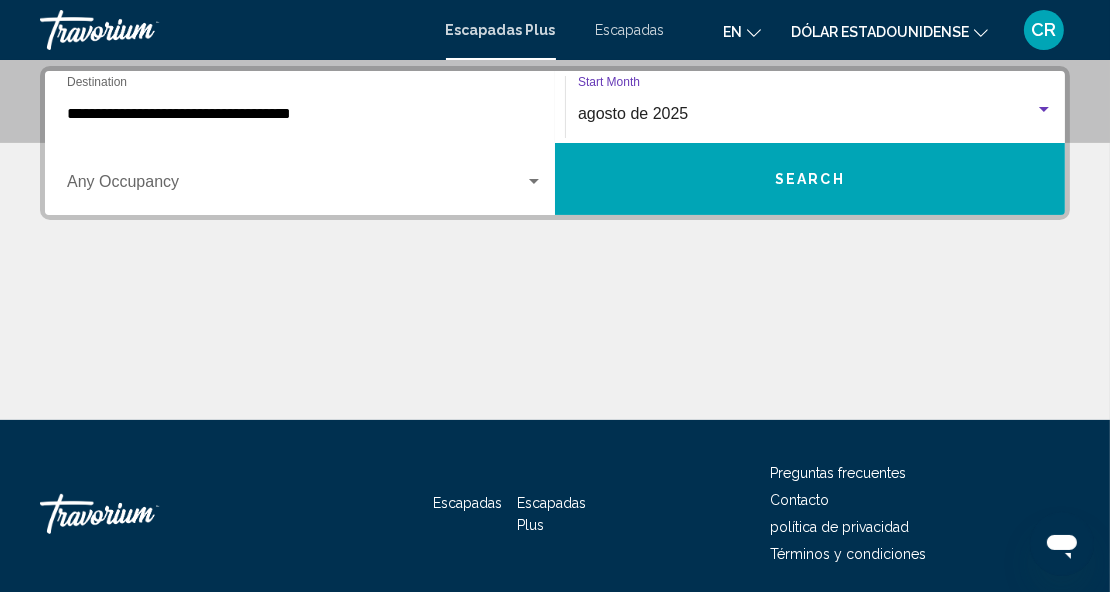 click at bounding box center (296, 186) 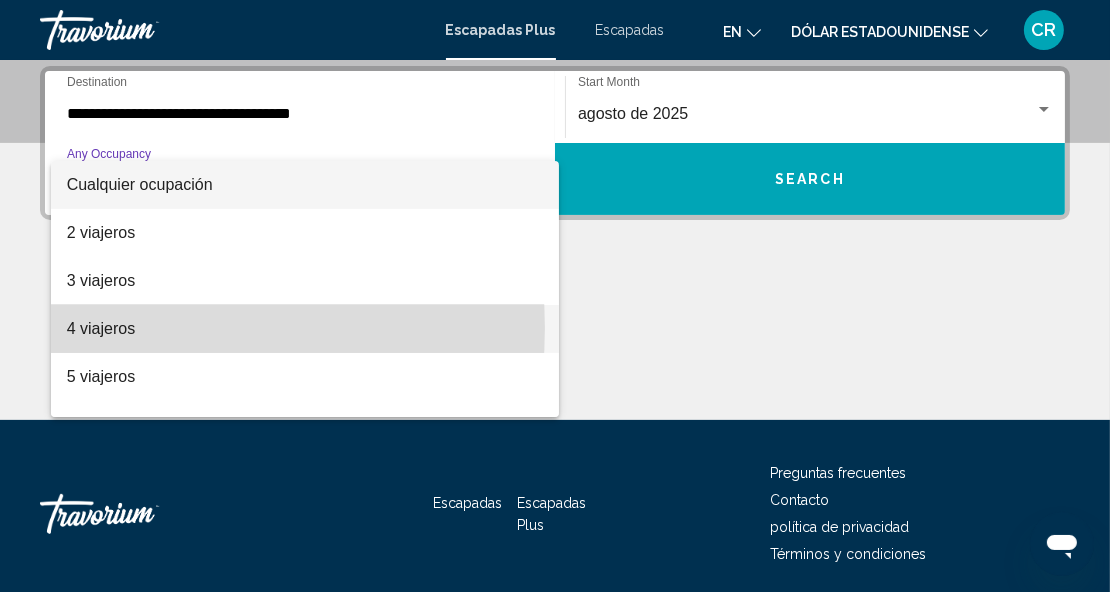 click on "4 viajeros" at bounding box center [101, 328] 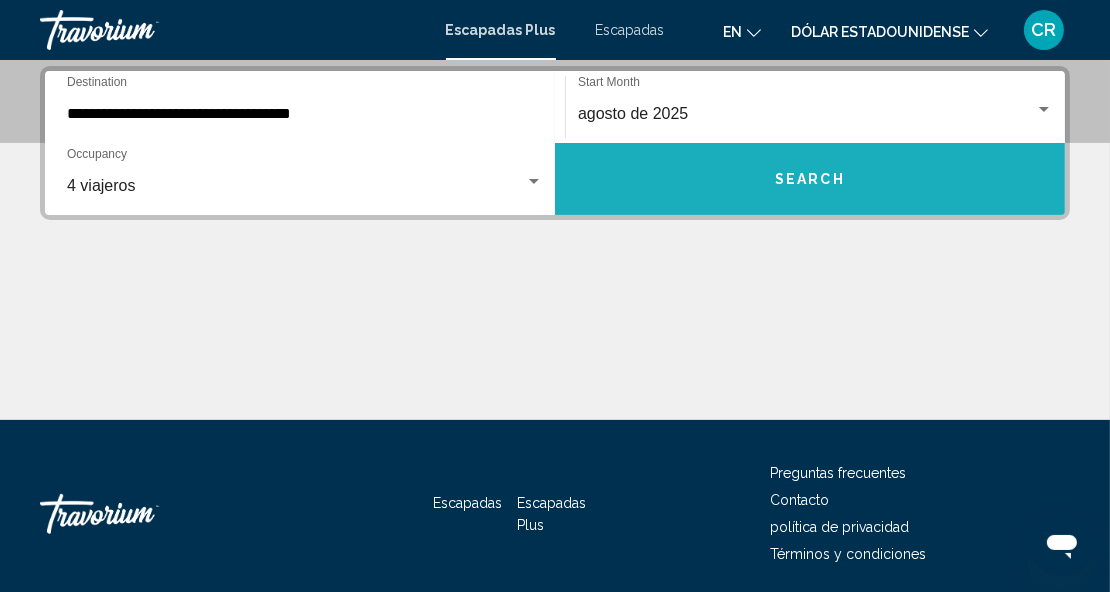click on "Search" at bounding box center (810, 180) 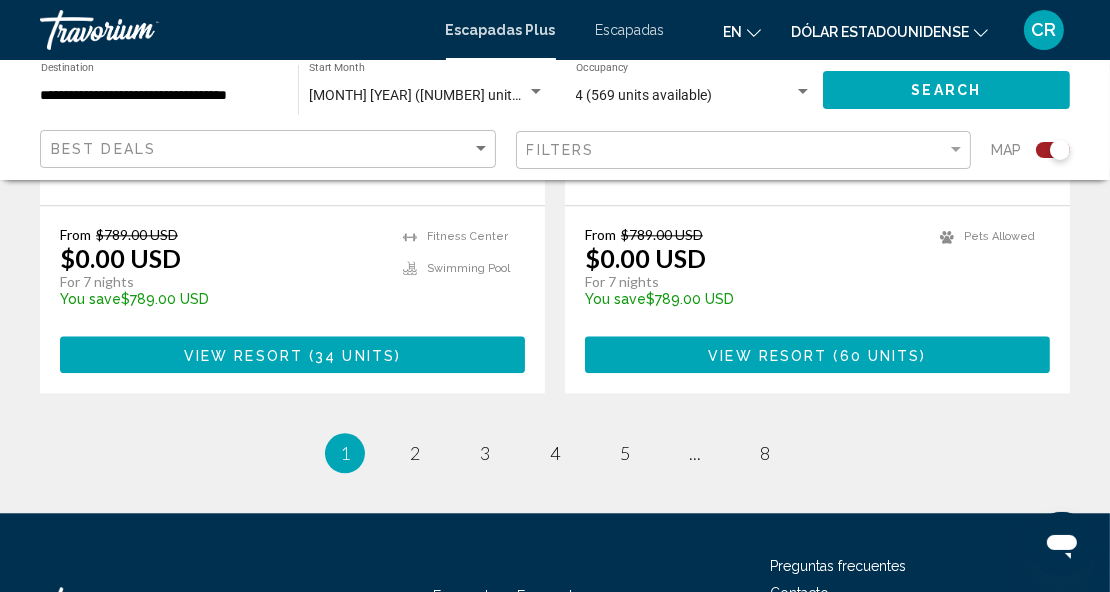 scroll, scrollTop: 4562, scrollLeft: 0, axis: vertical 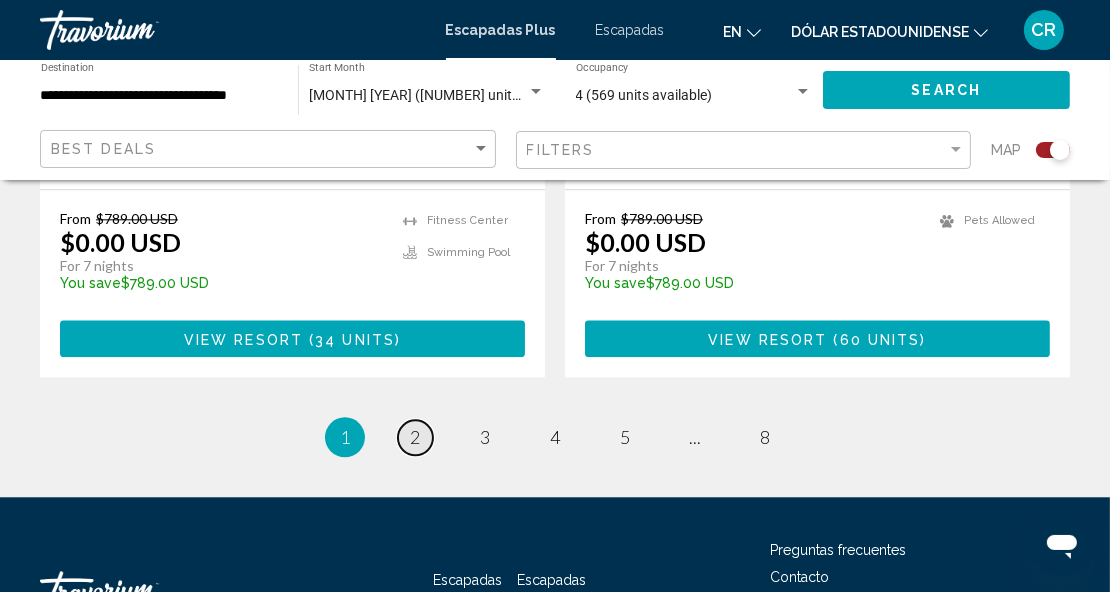 click on "2" at bounding box center [415, 437] 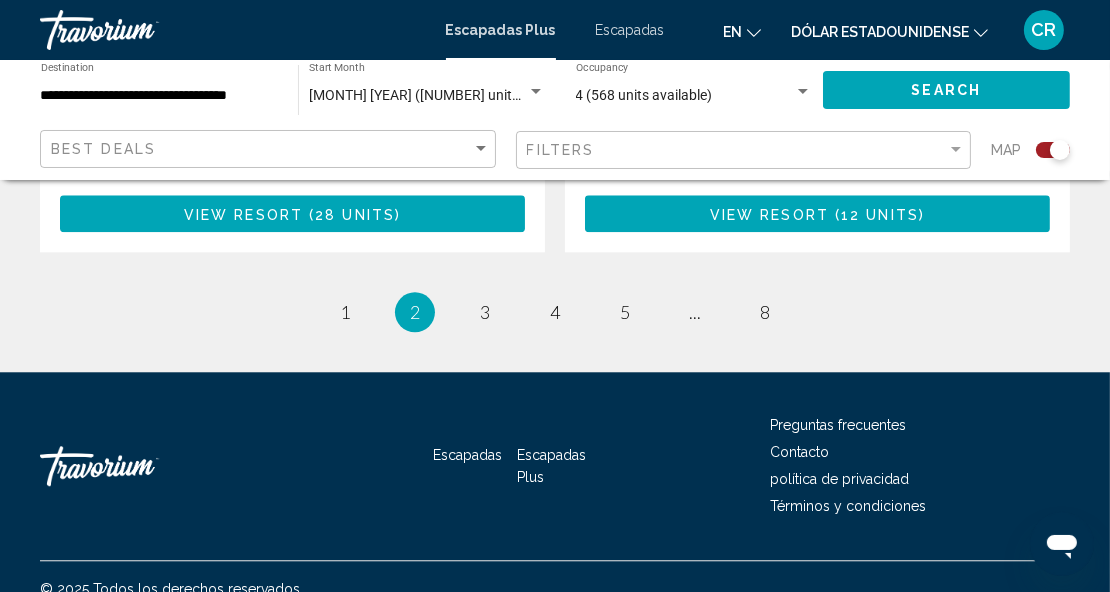 scroll, scrollTop: 4709, scrollLeft: 0, axis: vertical 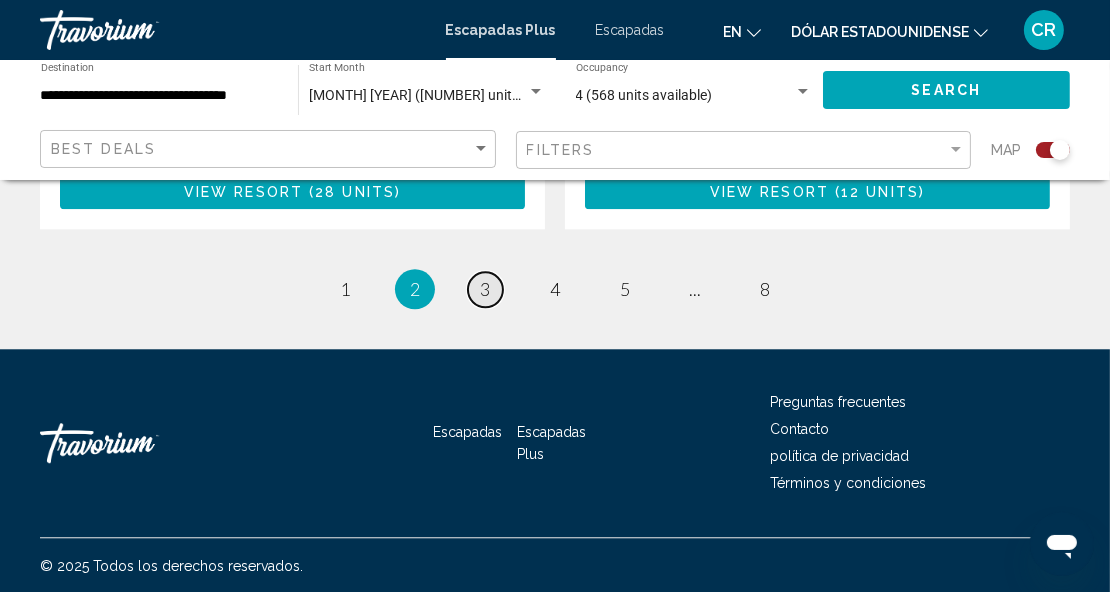 click on "3" at bounding box center (485, 289) 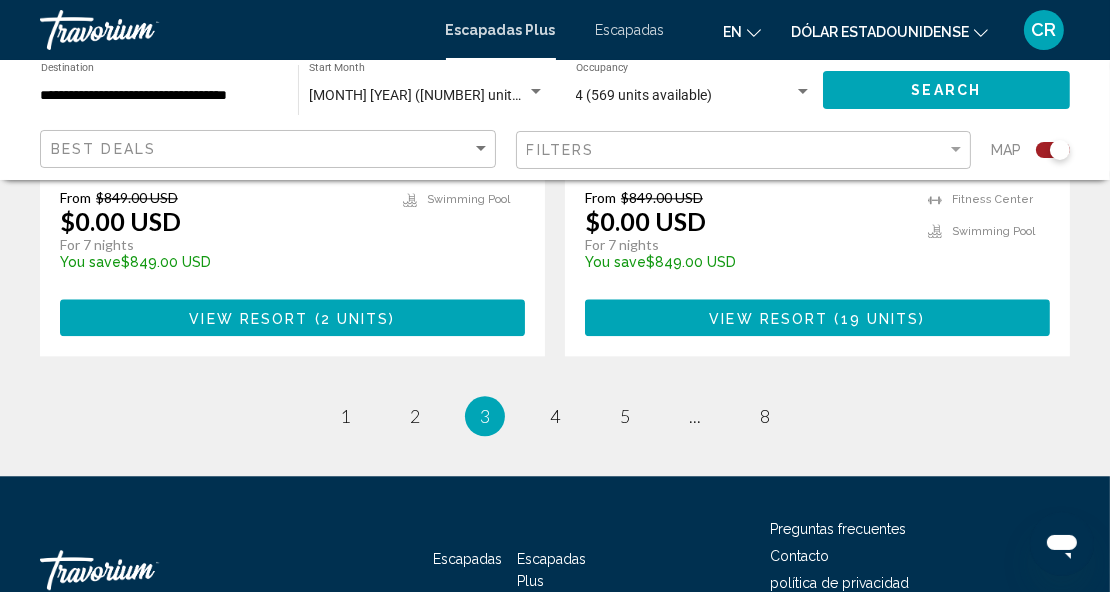 scroll, scrollTop: 4644, scrollLeft: 0, axis: vertical 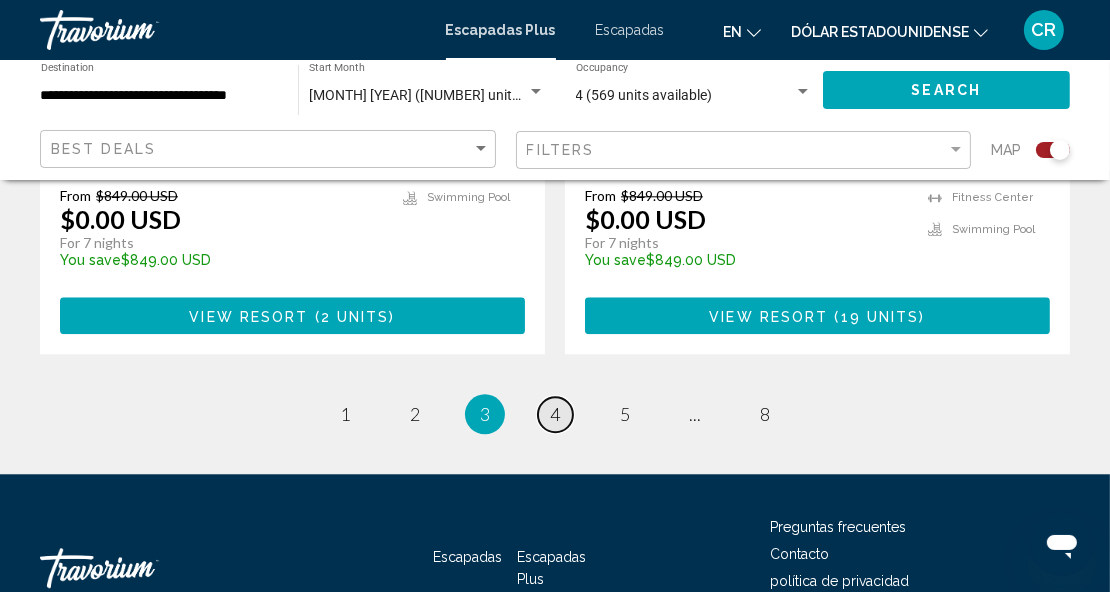 click on "page  4" at bounding box center [555, 414] 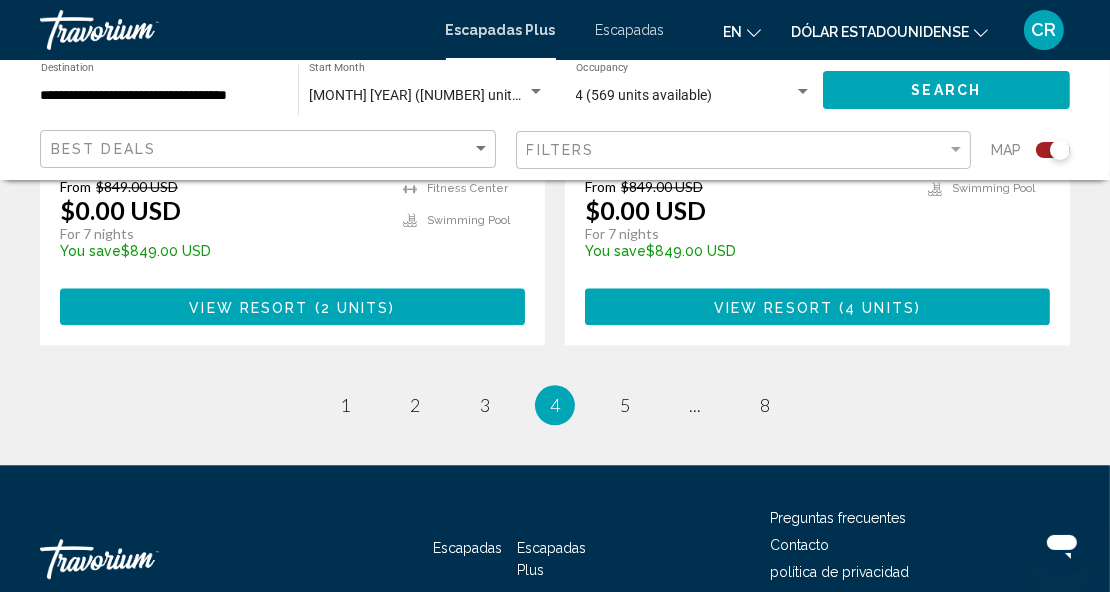 scroll, scrollTop: 4598, scrollLeft: 0, axis: vertical 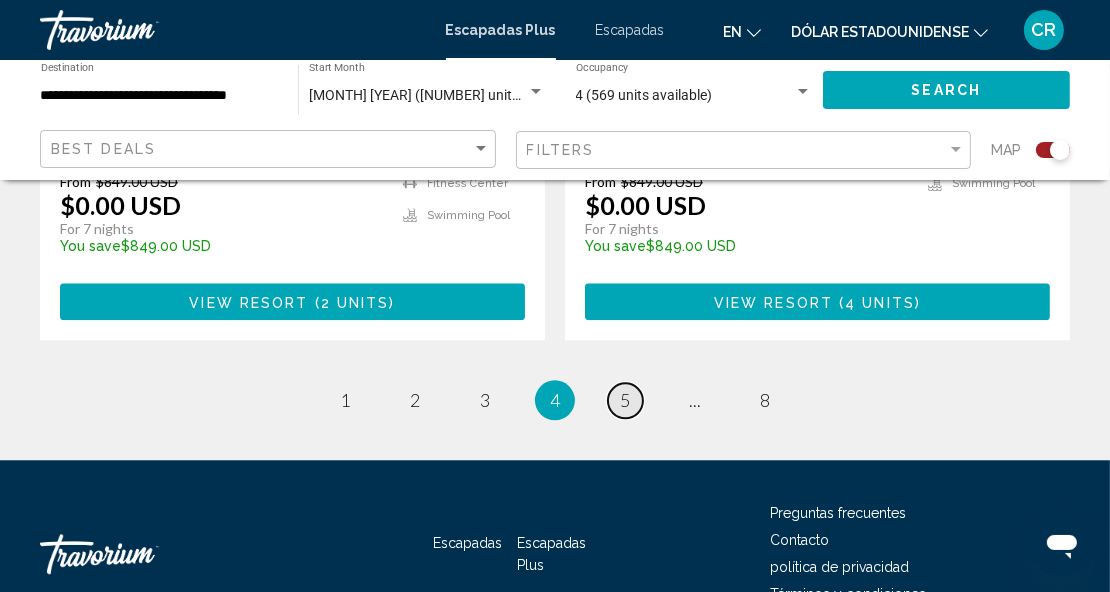 click on "5" at bounding box center [625, 400] 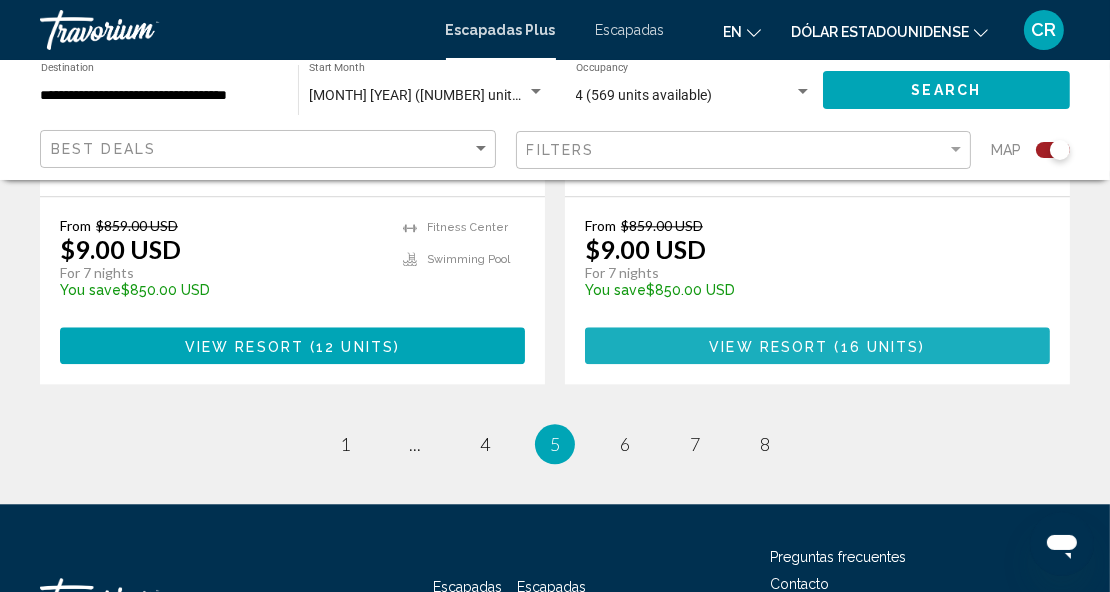 scroll, scrollTop: 4553, scrollLeft: 0, axis: vertical 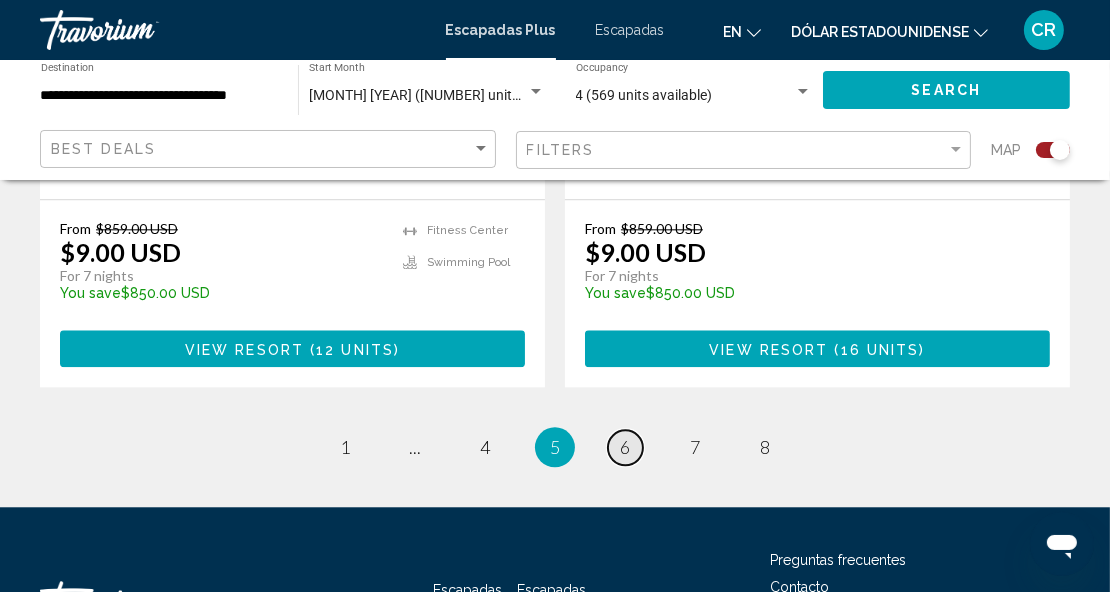 click on "6" at bounding box center (625, 447) 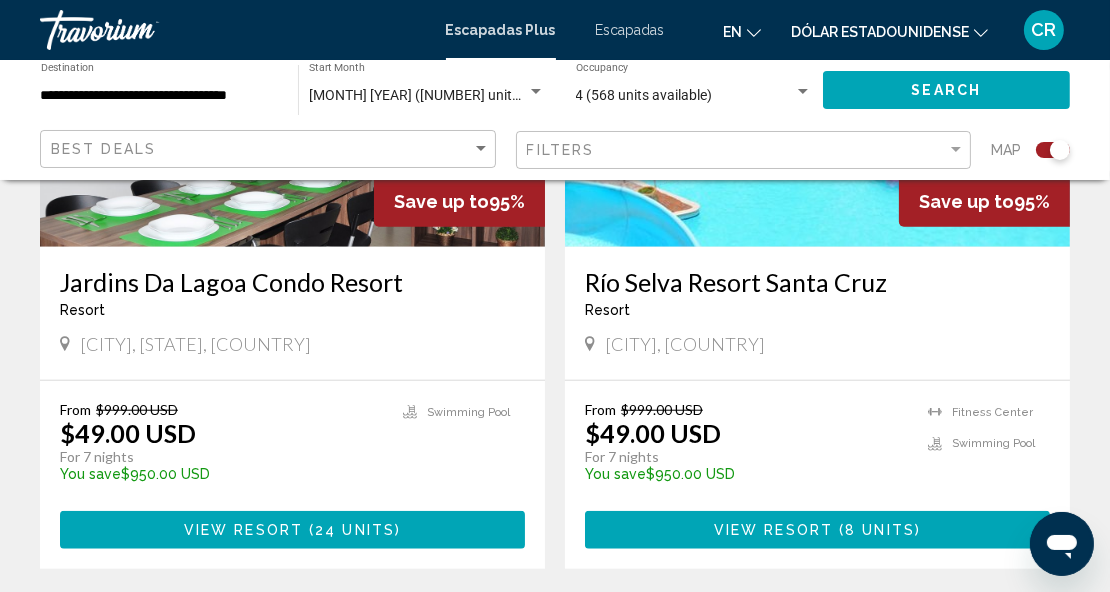 scroll, scrollTop: 1624, scrollLeft: 0, axis: vertical 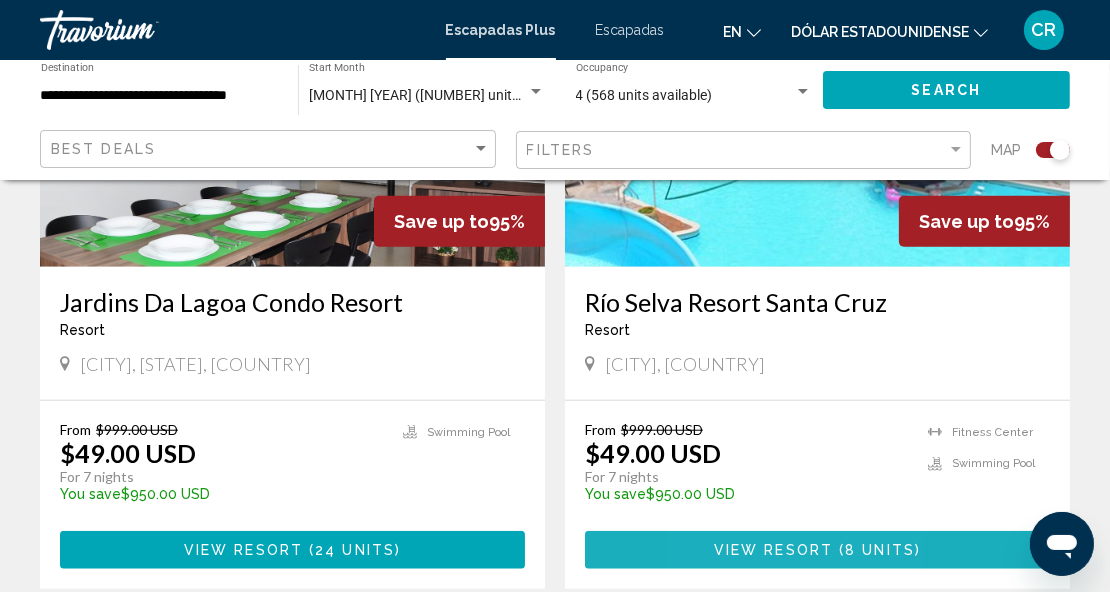 click on "View Resort" at bounding box center [773, 551] 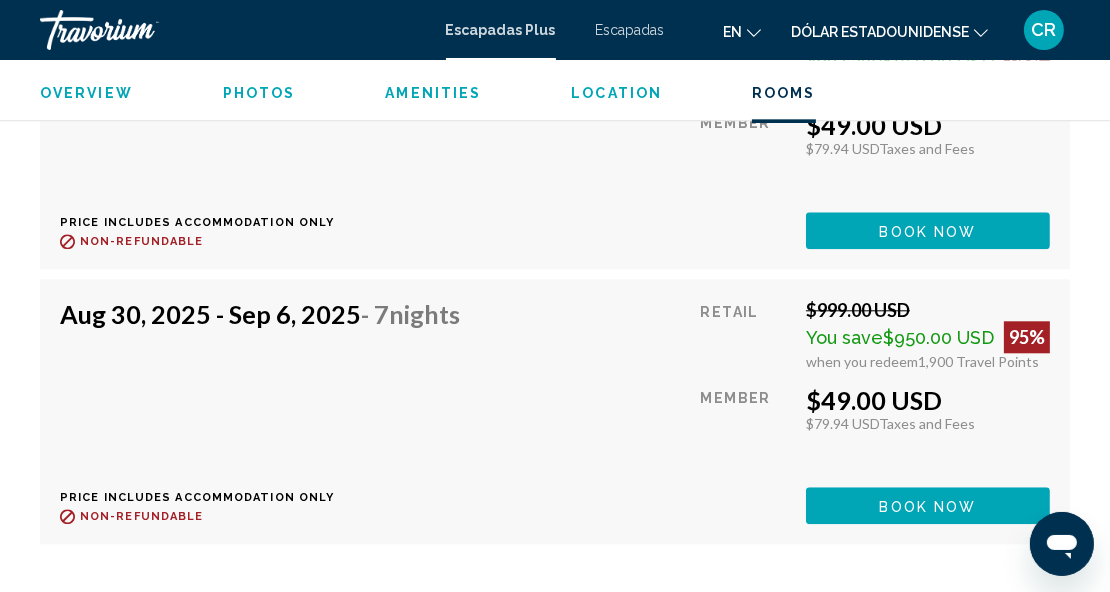 scroll, scrollTop: 4630, scrollLeft: 0, axis: vertical 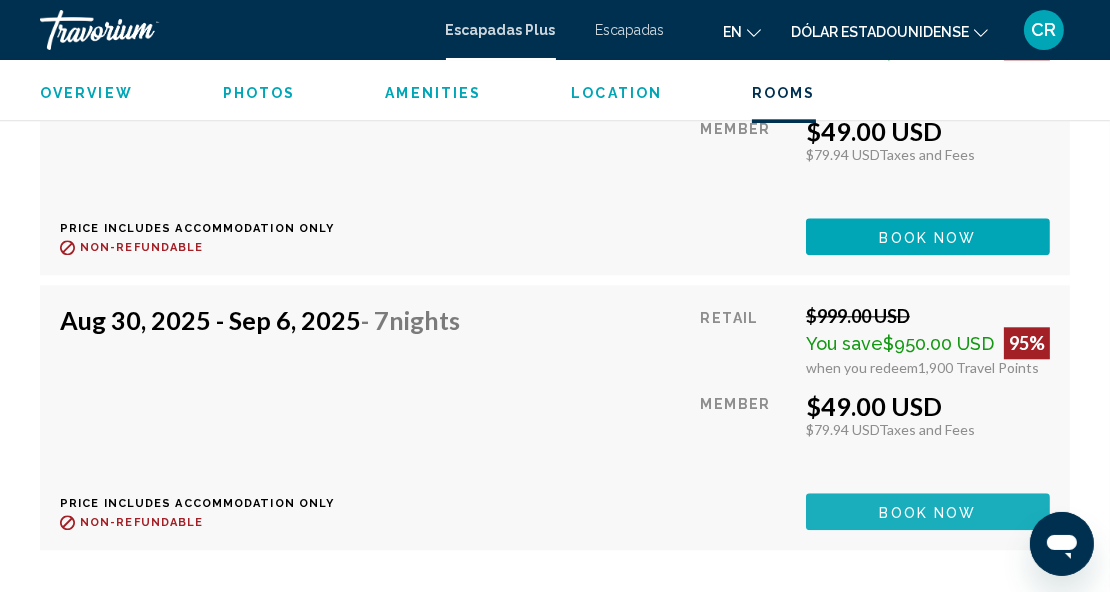 click on "Book now" at bounding box center [928, 512] 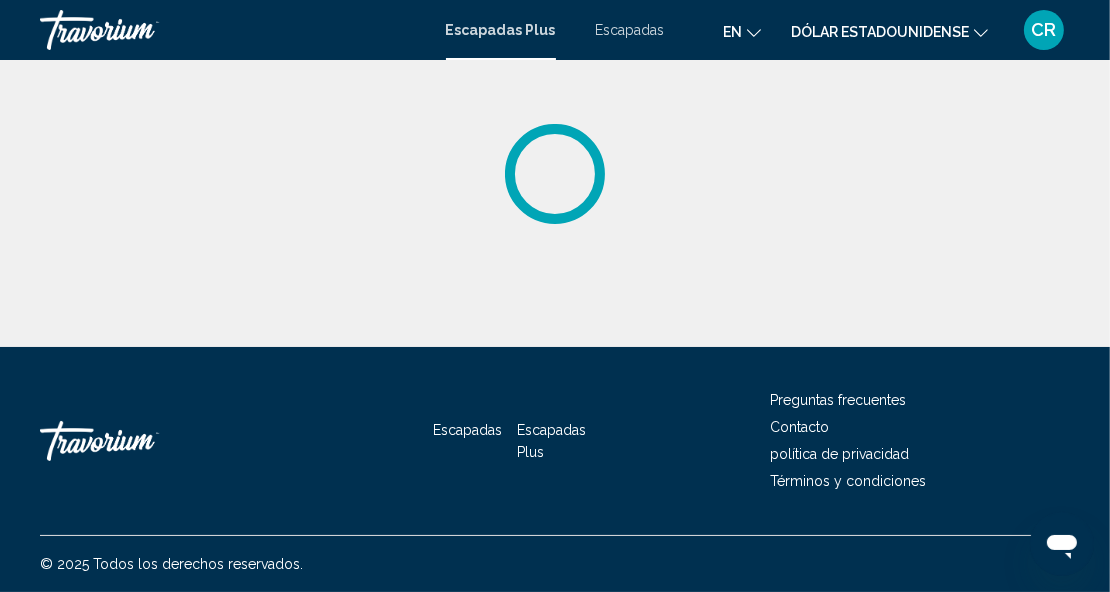 scroll, scrollTop: 0, scrollLeft: 0, axis: both 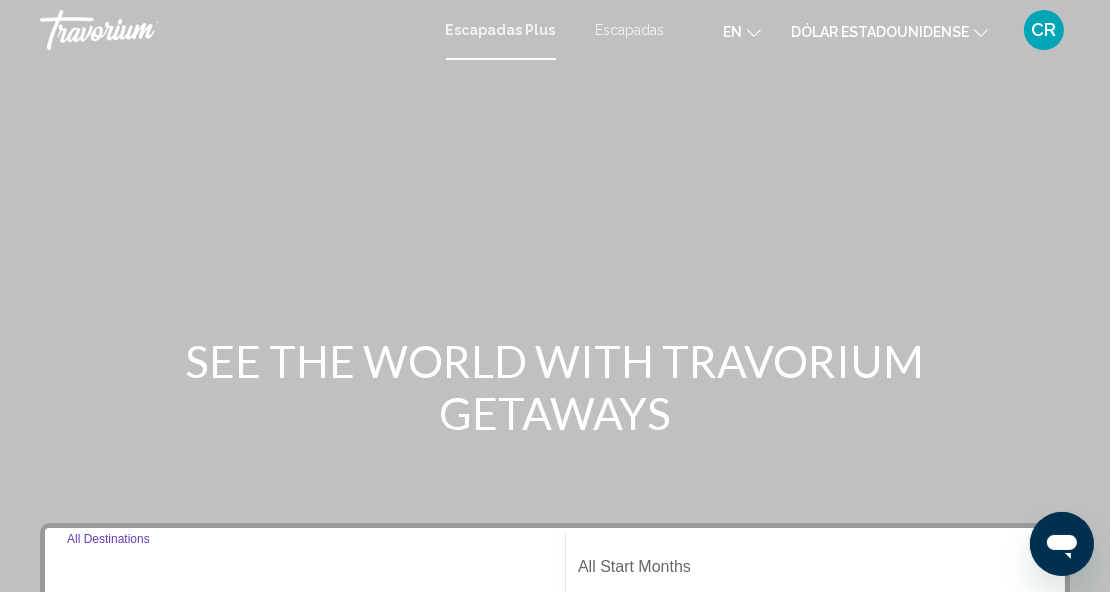 click on "Destination All Destinations" at bounding box center [305, 571] 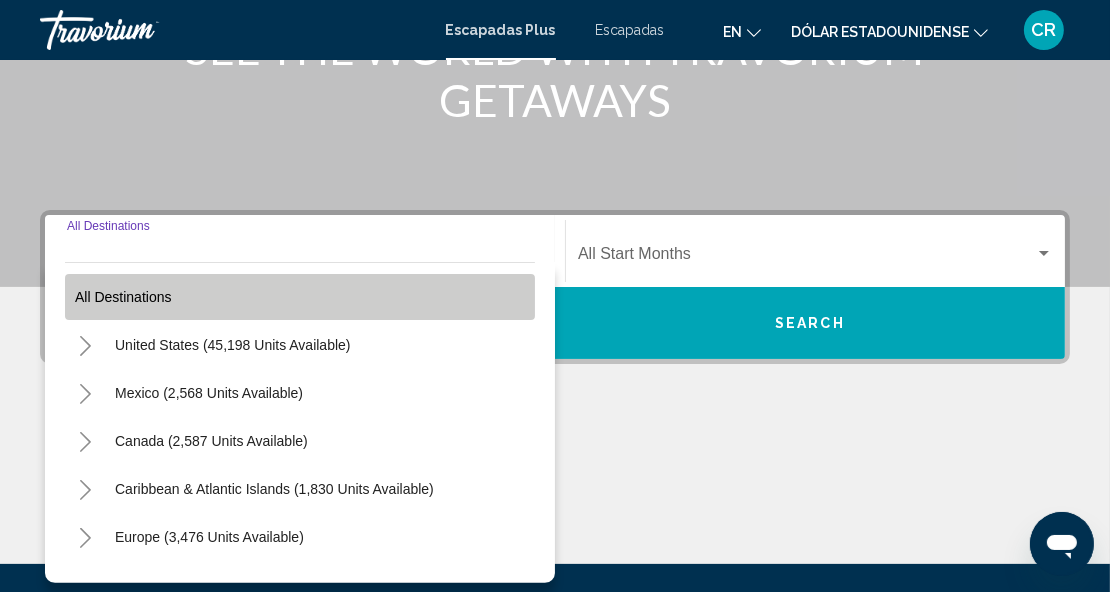 scroll, scrollTop: 313, scrollLeft: 0, axis: vertical 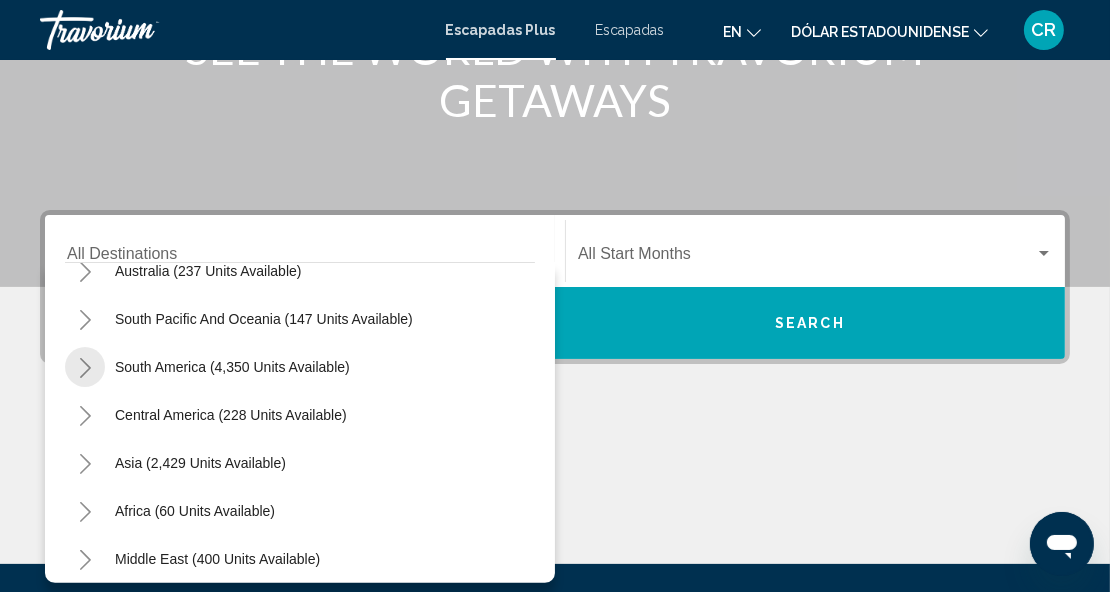 click 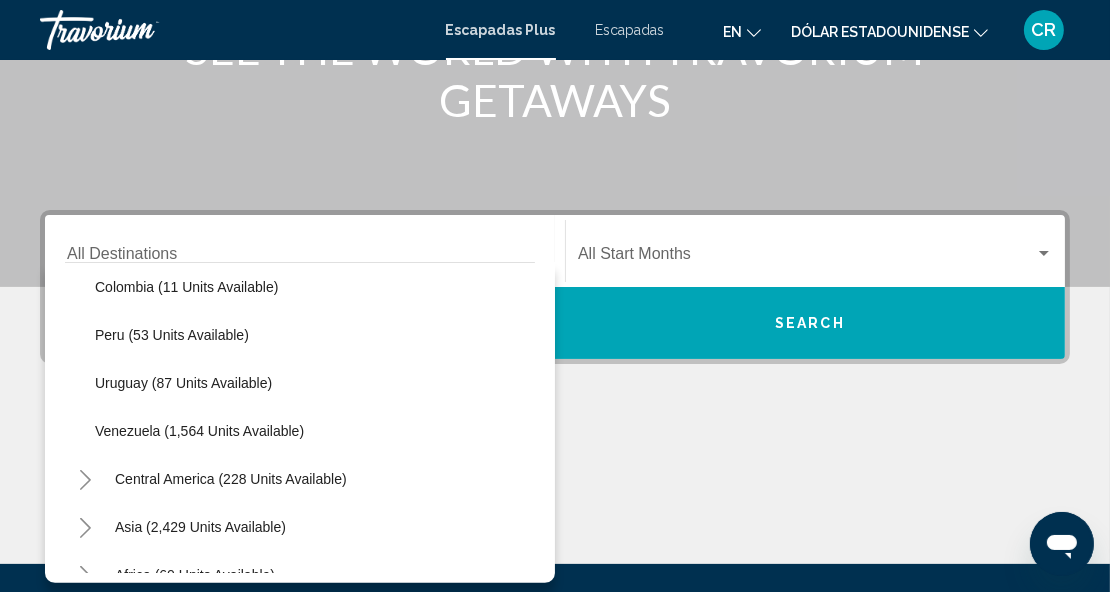 scroll, scrollTop: 707, scrollLeft: 0, axis: vertical 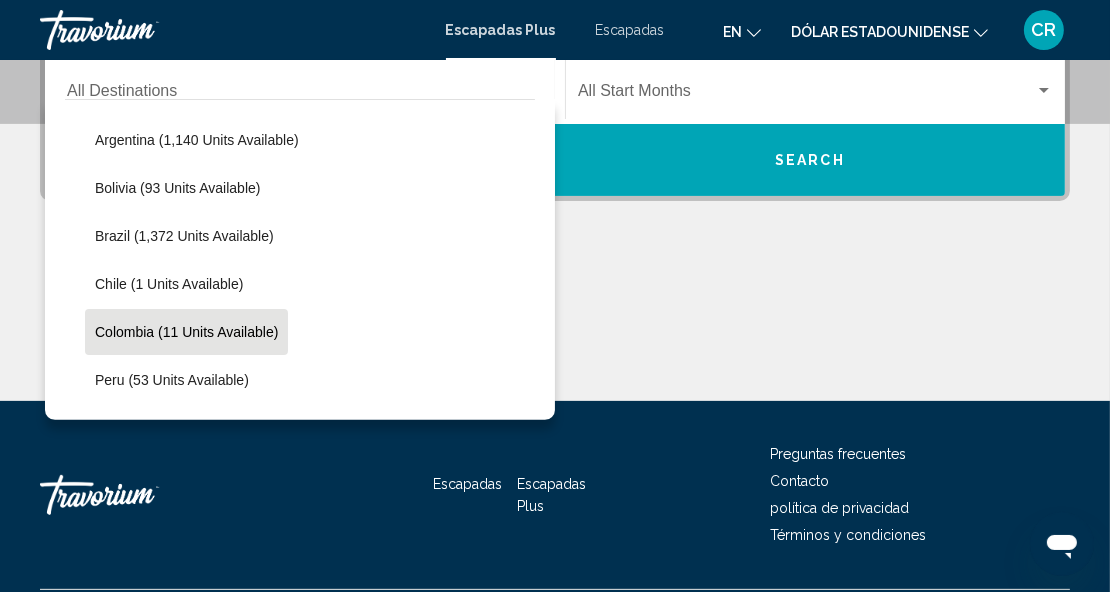 click on "Colombia (11 units available)" 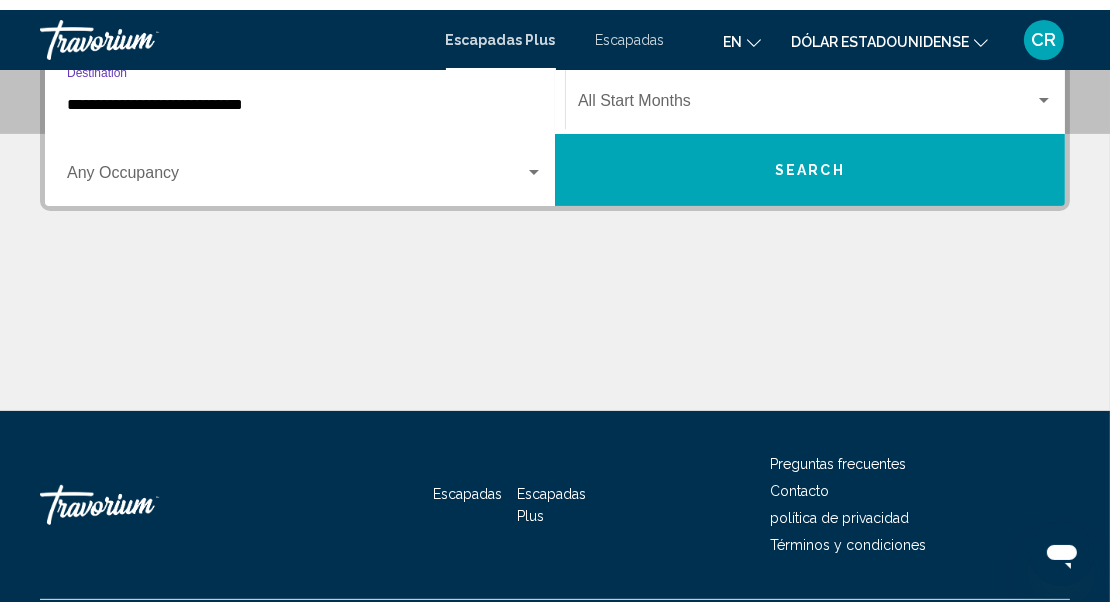 scroll, scrollTop: 457, scrollLeft: 0, axis: vertical 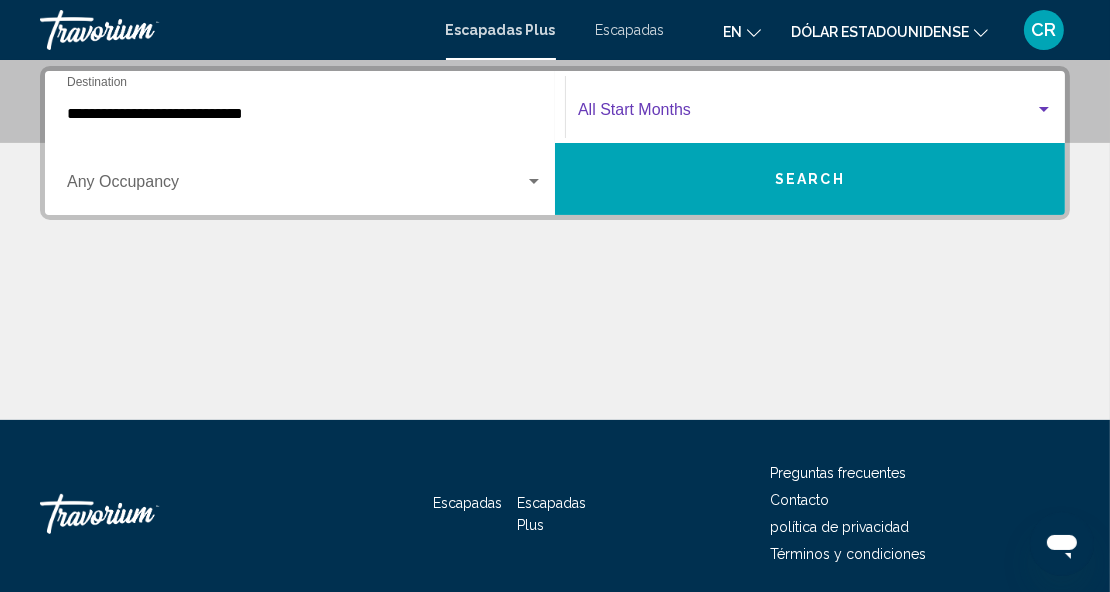 click at bounding box center (1044, 109) 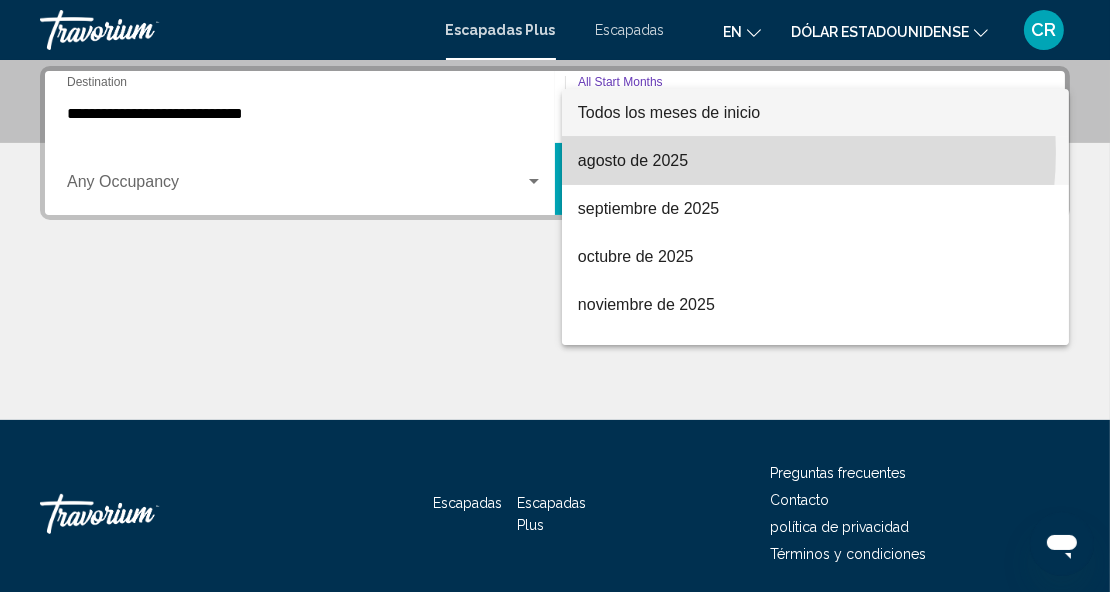 click on "agosto de 2025" at bounding box center [816, 161] 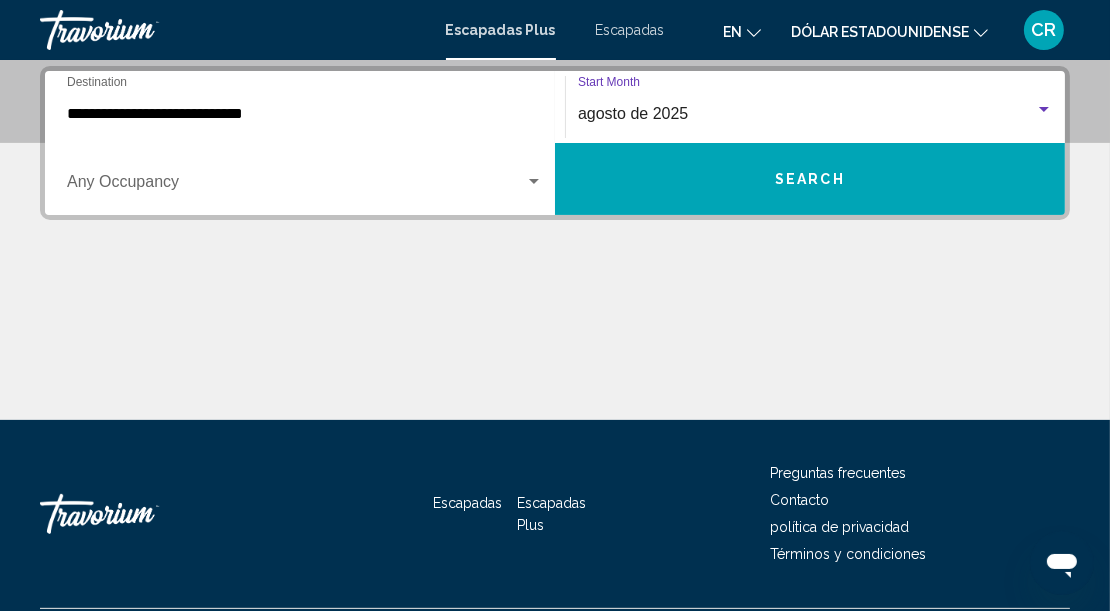 click at bounding box center [534, 181] 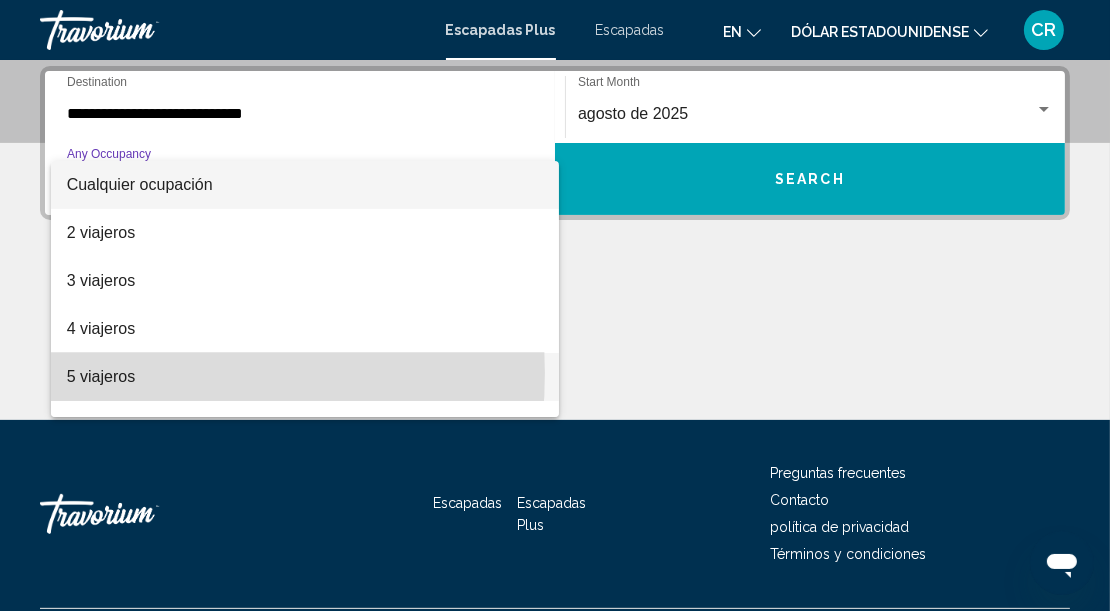click on "5 viajeros" at bounding box center (101, 376) 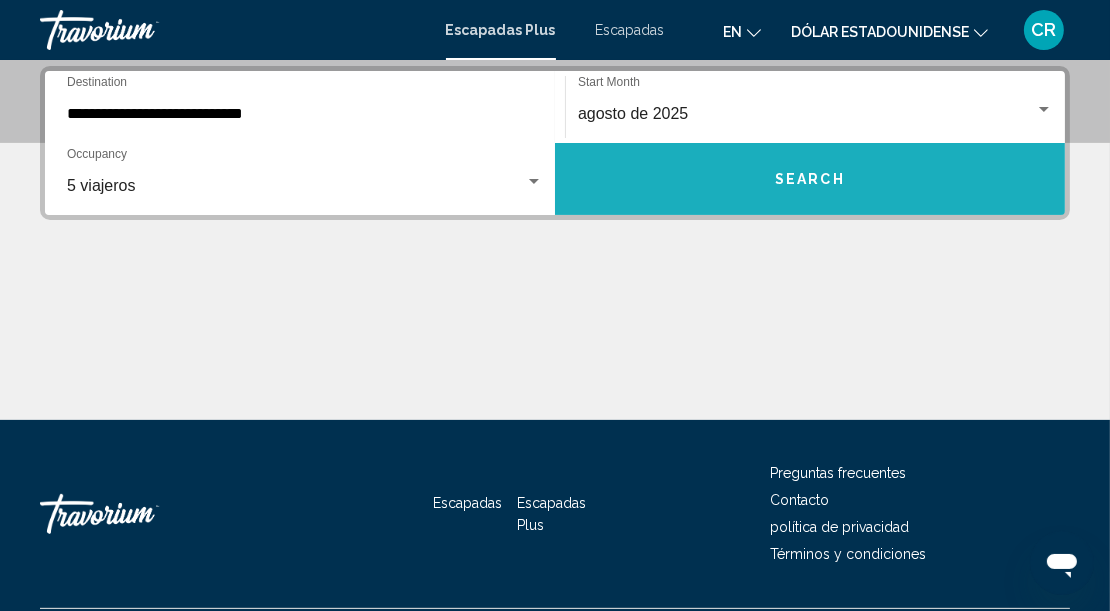 click on "Search" at bounding box center (810, 180) 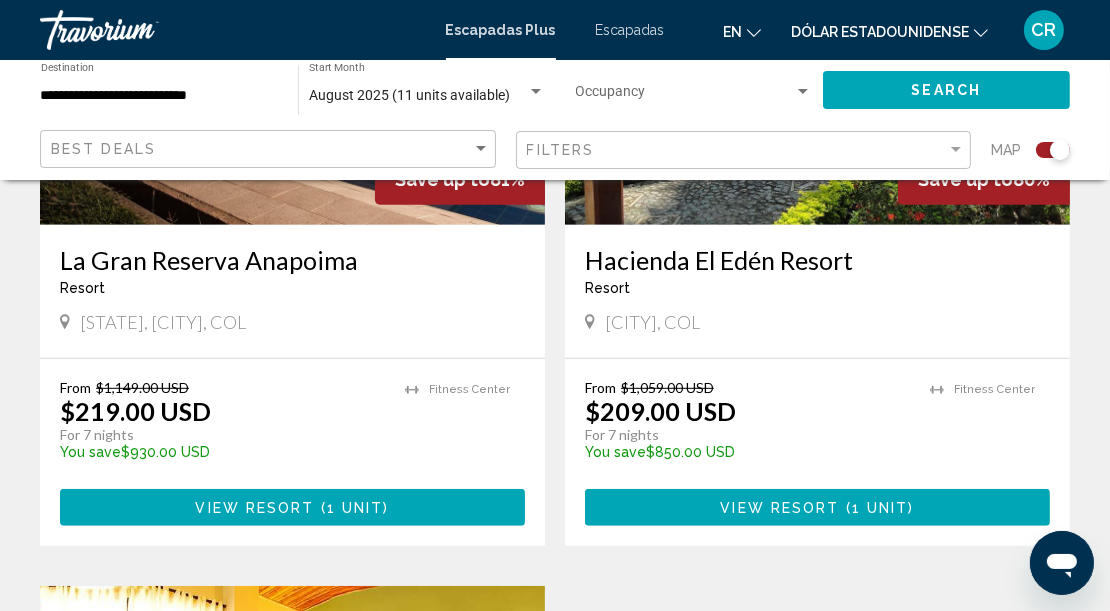 scroll, scrollTop: 1011, scrollLeft: 0, axis: vertical 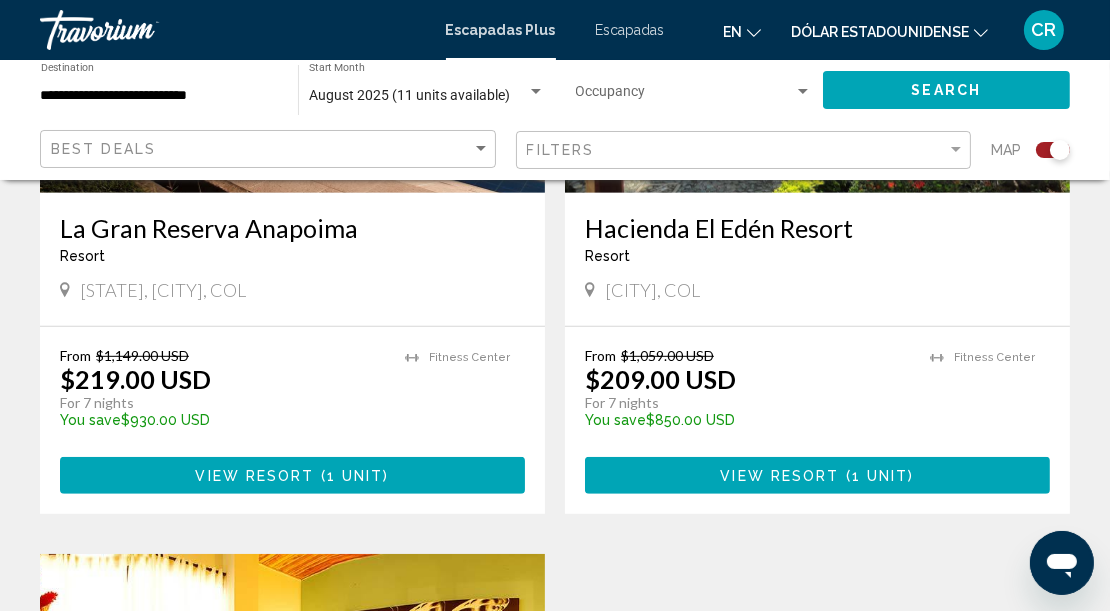 click on "Save up to  81%   La Gran Reserva Anapoima  Resort  -  This is an adults only resort
Cundinamarca, Anapoima, COL From $1,149.00 USD $219.00 USD For 7 nights You save  $930.00 USD   temp  1
Fitness Center View Resort    ( 1 unit )  Save up to  80%   Hacienda El Edén Resort  Resort  -  This is an adults only resort
El Cerrito, COL From $1,059.00 USD $209.00 USD For 7 nights You save  $850.00 USD   temp  5
Fitness Center View Resort    ( 1 unit )  Save up to  80%   Mendihuaca Caribbean Resort  Resort  -  This is an adults only resort
Santa Marta, Magdalena, COL From $1,059.00 USD $209.00 USD For 7 nights You save  $850.00 USD   temp  5 View Resort    ( 9 units )  No results based on your filters." at bounding box center [555, 554] 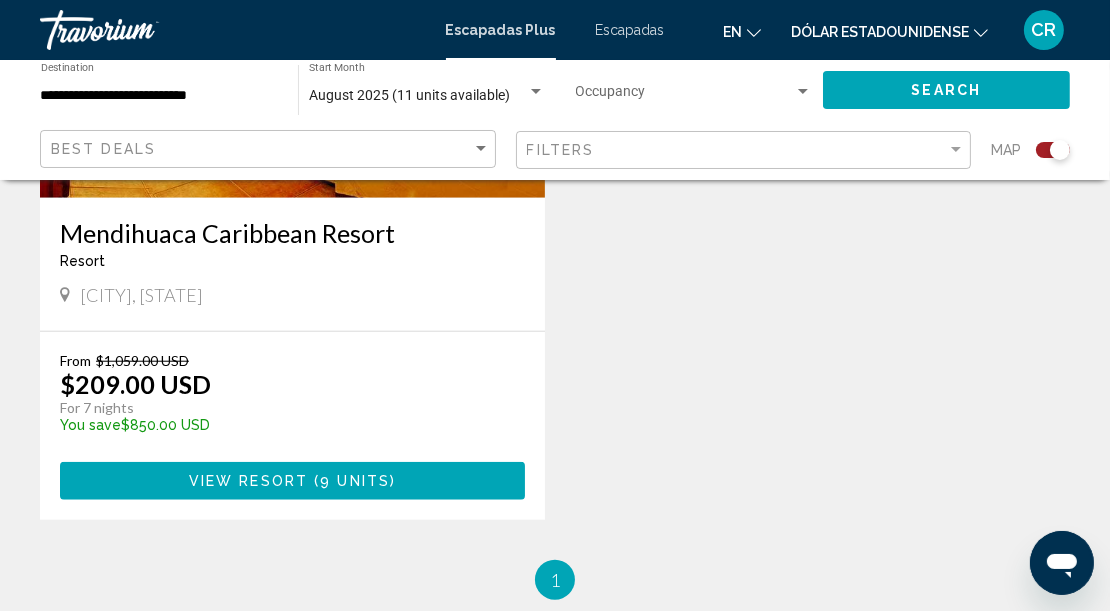 scroll, scrollTop: 1694, scrollLeft: 0, axis: vertical 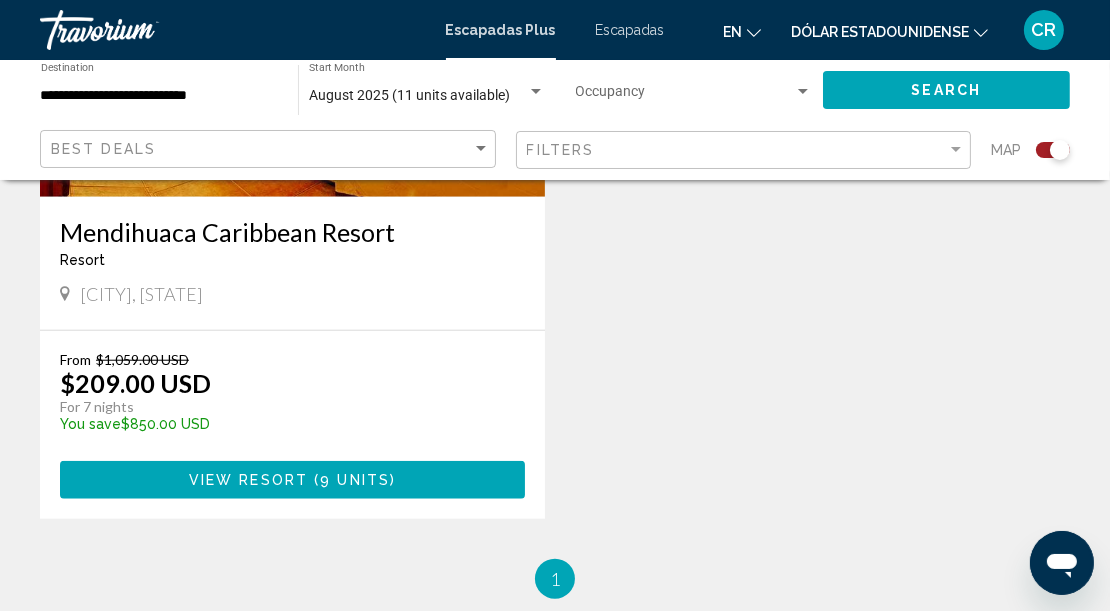 click on "Save up to  81%   La Gran Reserva Anapoima  Resort  -  This is an adults only resort
Cundinamarca, Anapoima, COL From $1,149.00 USD $219.00 USD For 7 nights You save  $930.00 USD   temp  1
Fitness Center View Resort    ( 1 unit )  Save up to  80%   Hacienda El Edén Resort  Resort  -  This is an adults only resort
El Cerrito, COL From $1,059.00 USD $209.00 USD For 7 nights You save  $850.00 USD   temp  5
Fitness Center View Resort    ( 1 unit )  Save up to  80%   Mendihuaca Caribbean Resort  Resort  -  This is an adults only resort
Santa Marta, Magdalena, COL From $1,059.00 USD $209.00 USD For 7 nights You save  $850.00 USD   temp  5 View Resort    ( 9 units )  No results based on your filters." at bounding box center [555, -123] 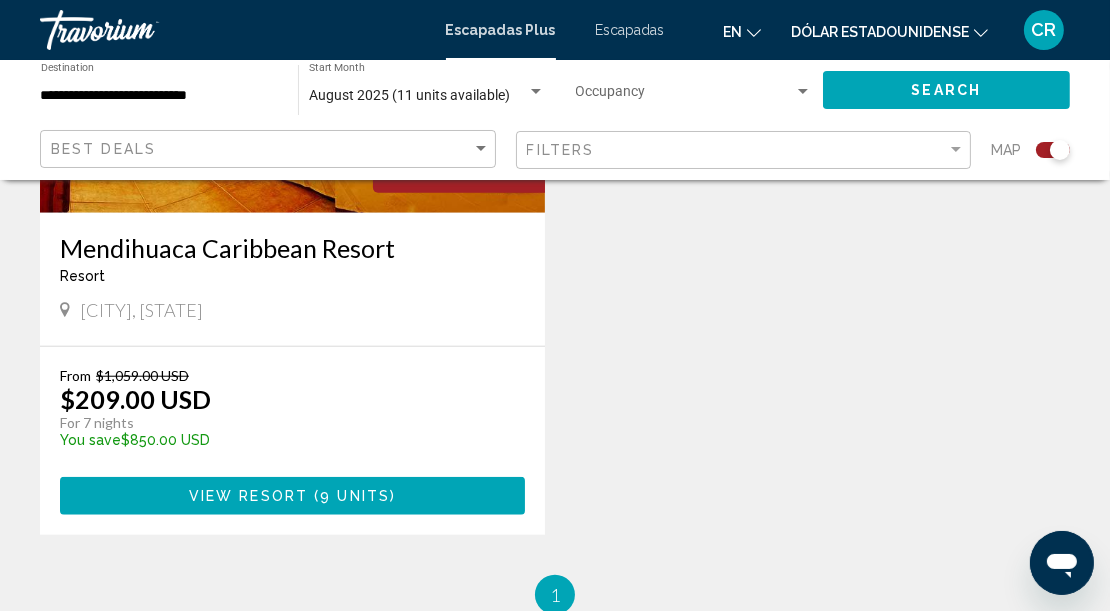 click on "Save up to  81%   La Gran Reserva Anapoima  Resort  -  This is an adults only resort
Cundinamarca, Anapoima, COL From $1,149.00 USD $219.00 USD For 7 nights You save  $930.00 USD   temp  1
Fitness Center View Resort    ( 1 unit )  Save up to  80%   Hacienda El Edén Resort  Resort  -  This is an adults only resort
El Cerrito, COL From $1,059.00 USD $209.00 USD For 7 nights You save  $850.00 USD   temp  5
Fitness Center View Resort    ( 1 unit )  Save up to  80%   Mendihuaca Caribbean Resort  Resort  -  This is an adults only resort
Santa Marta, Magdalena, COL From $1,059.00 USD $209.00 USD For 7 nights You save  $850.00 USD   temp  5 View Resort    ( 9 units )  No results based on your filters." at bounding box center (555, -107) 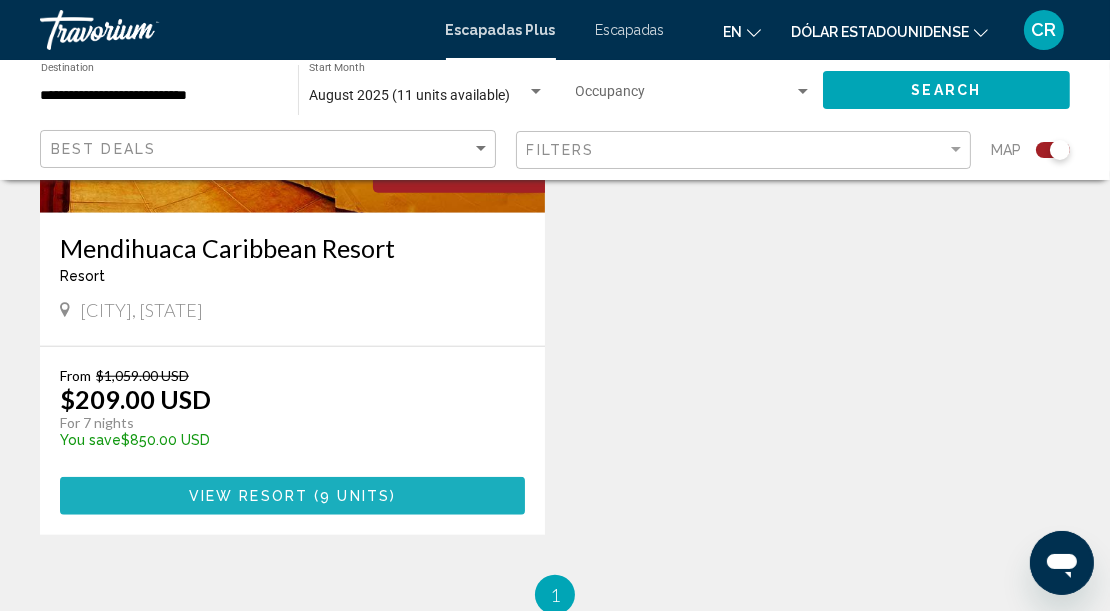 click on "View Resort" at bounding box center [248, 497] 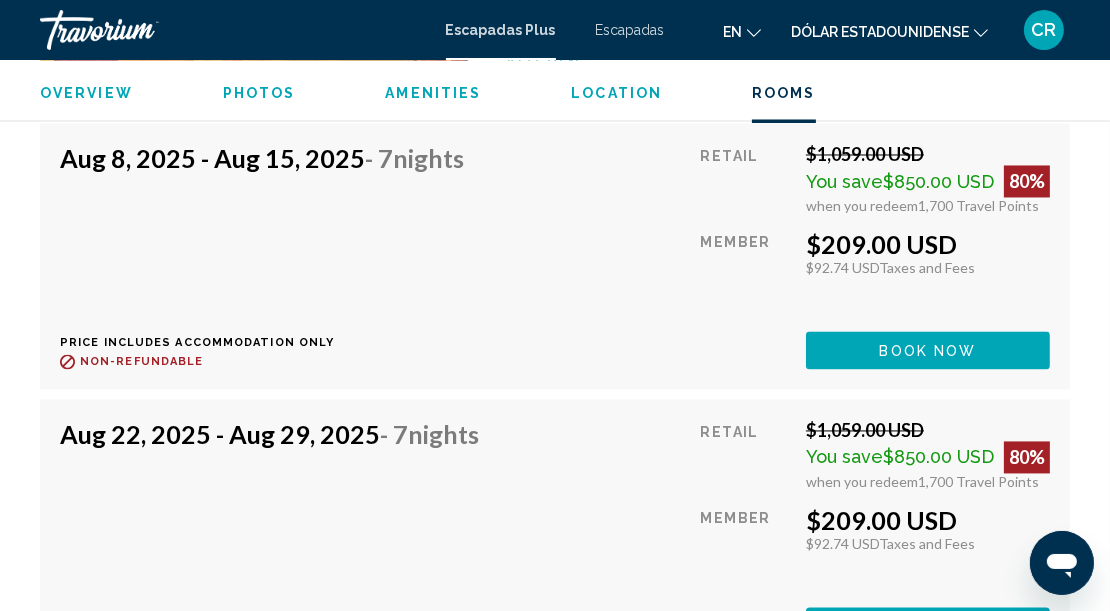 scroll, scrollTop: 3620, scrollLeft: 0, axis: vertical 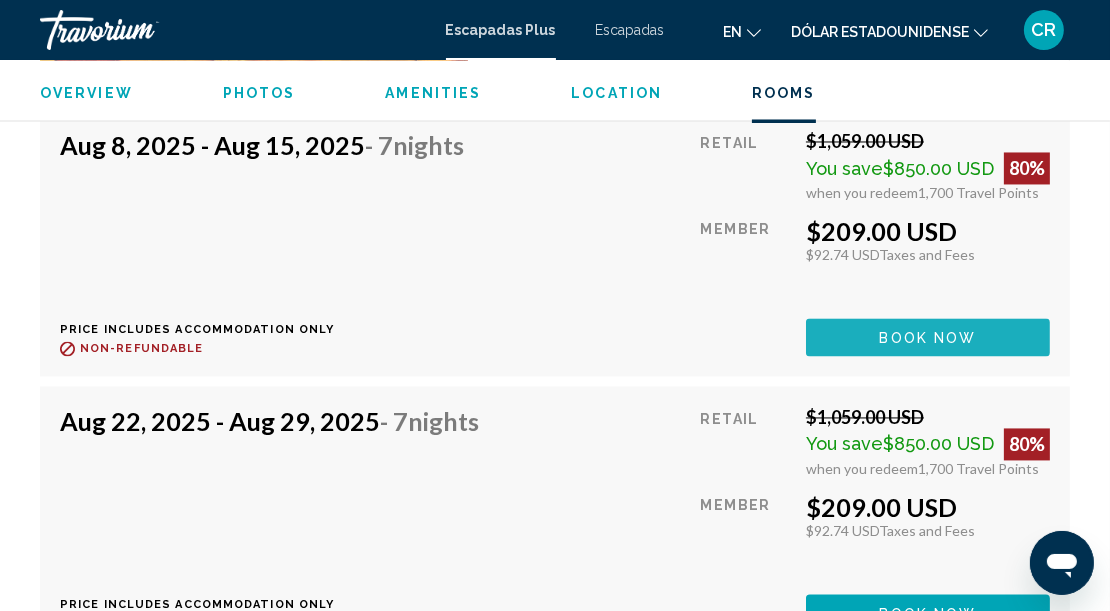 click on "Book now" at bounding box center (928, 338) 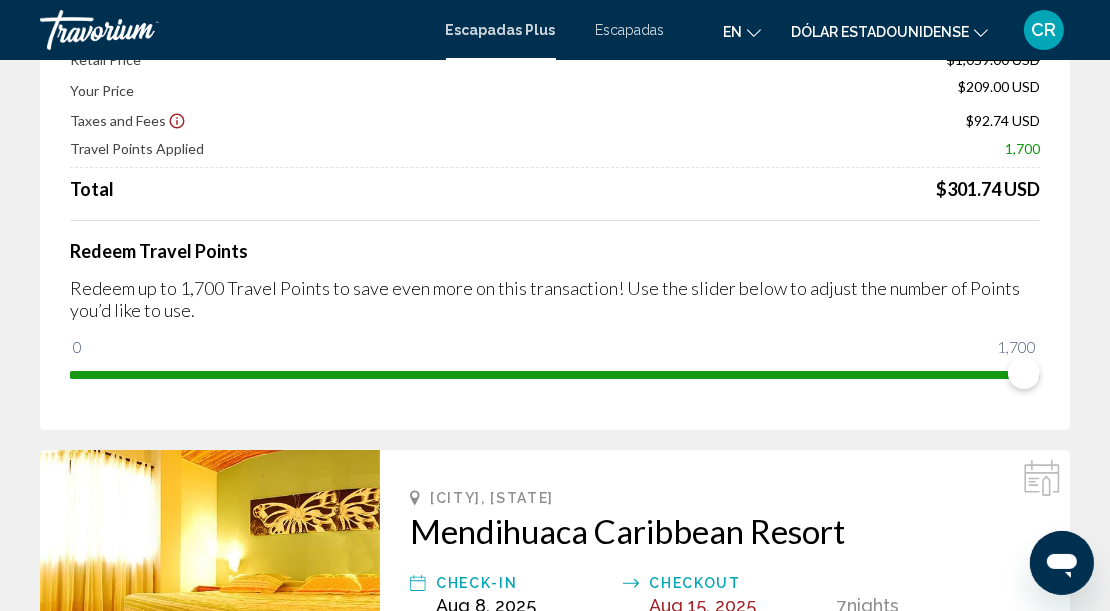 scroll, scrollTop: 191, scrollLeft: 0, axis: vertical 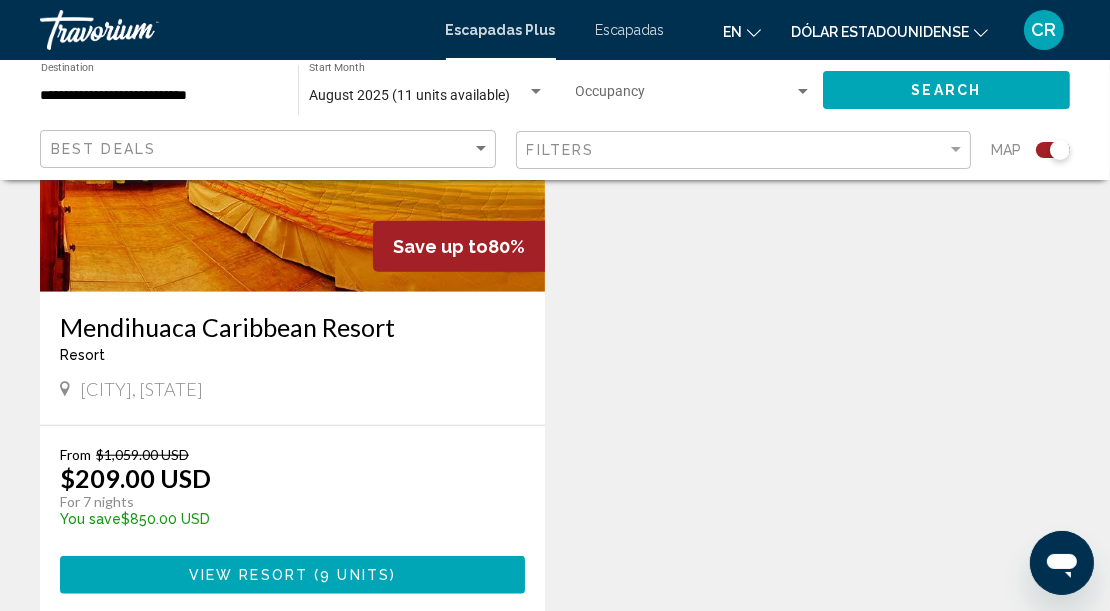 click on "View Resort" at bounding box center (248, 576) 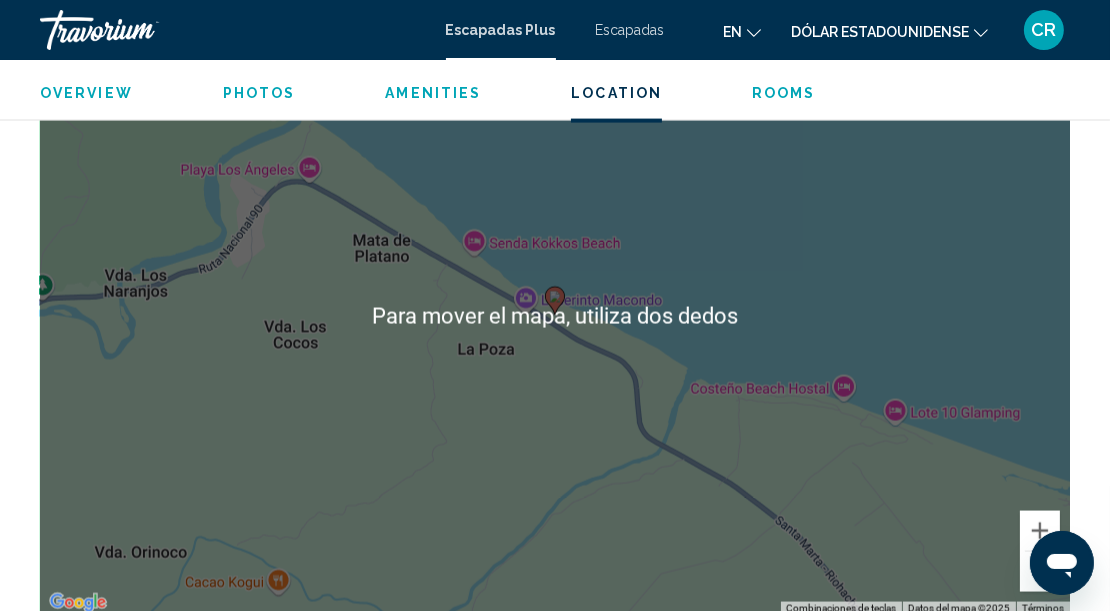 scroll, scrollTop: 2817, scrollLeft: 0, axis: vertical 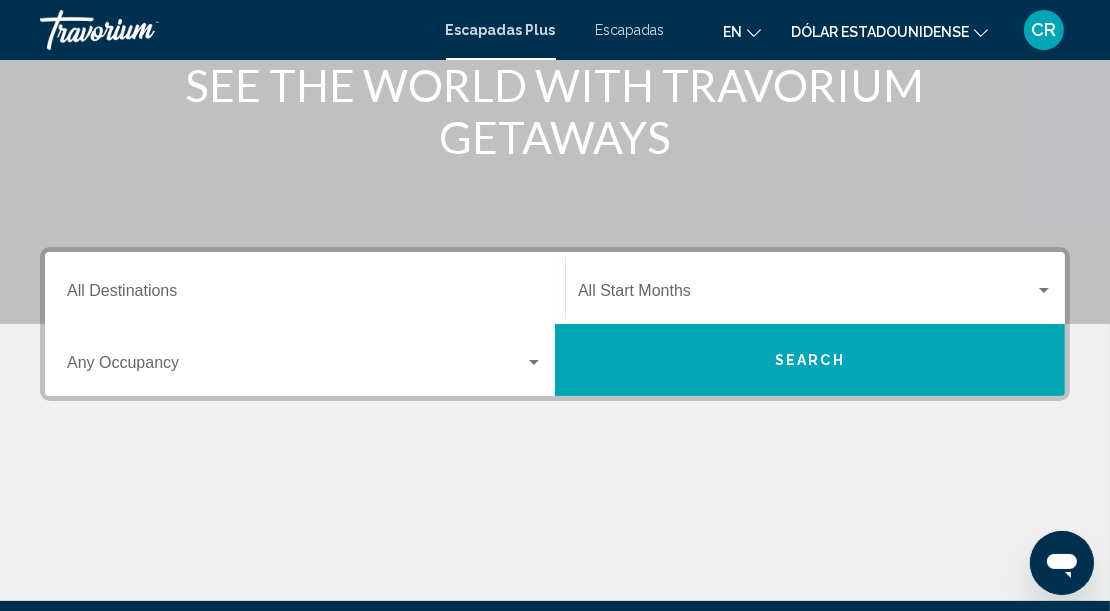 click on "Destination All Destinations" at bounding box center [305, 295] 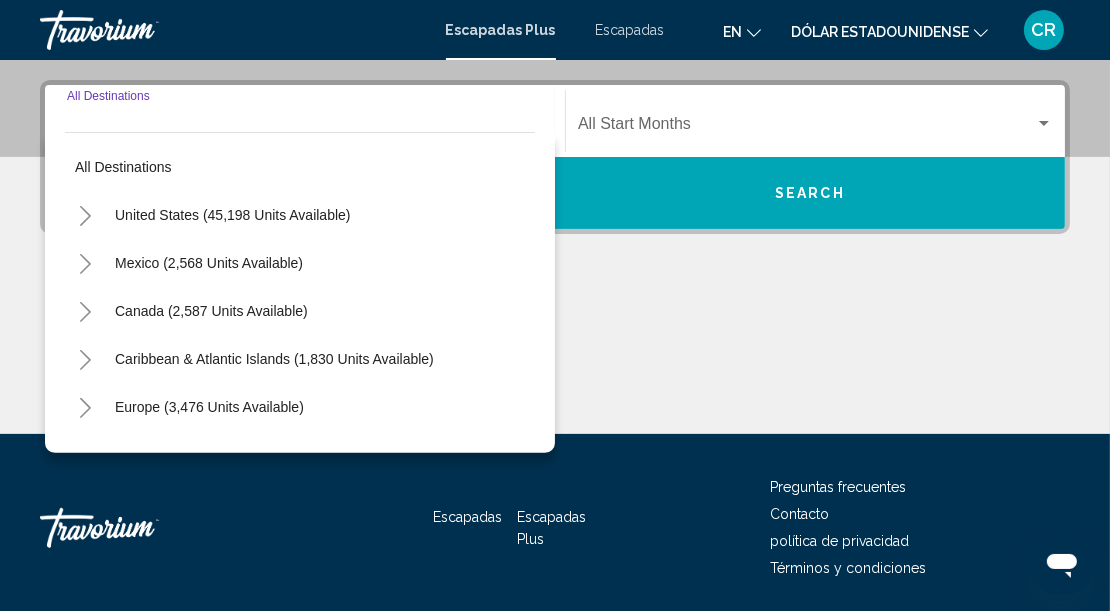 scroll, scrollTop: 457, scrollLeft: 0, axis: vertical 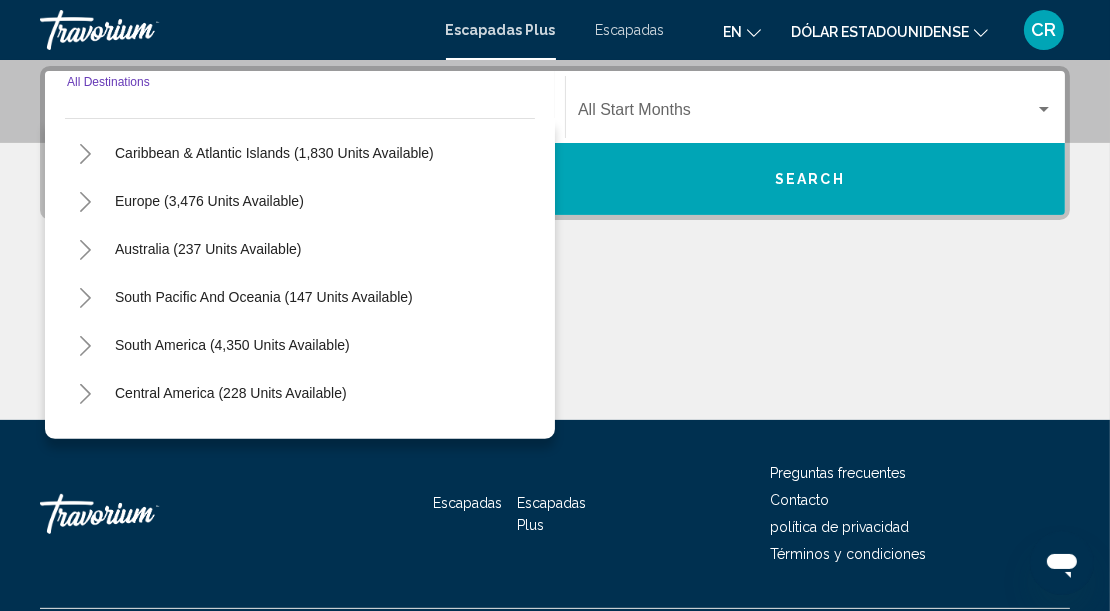 click on "South America (4,350 units available)" at bounding box center [231, 393] 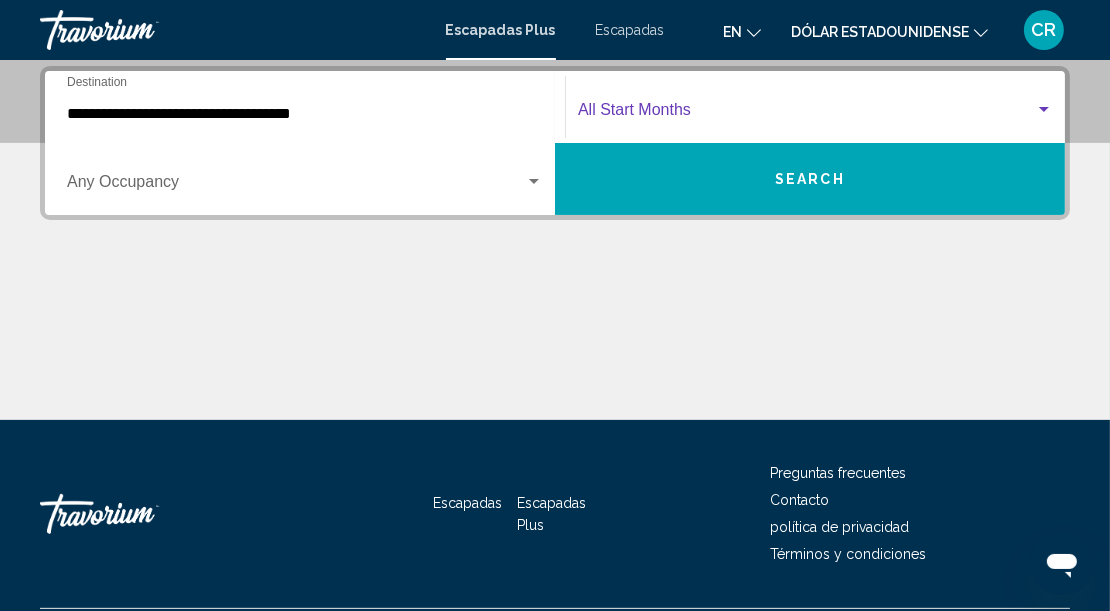 click at bounding box center (1044, 109) 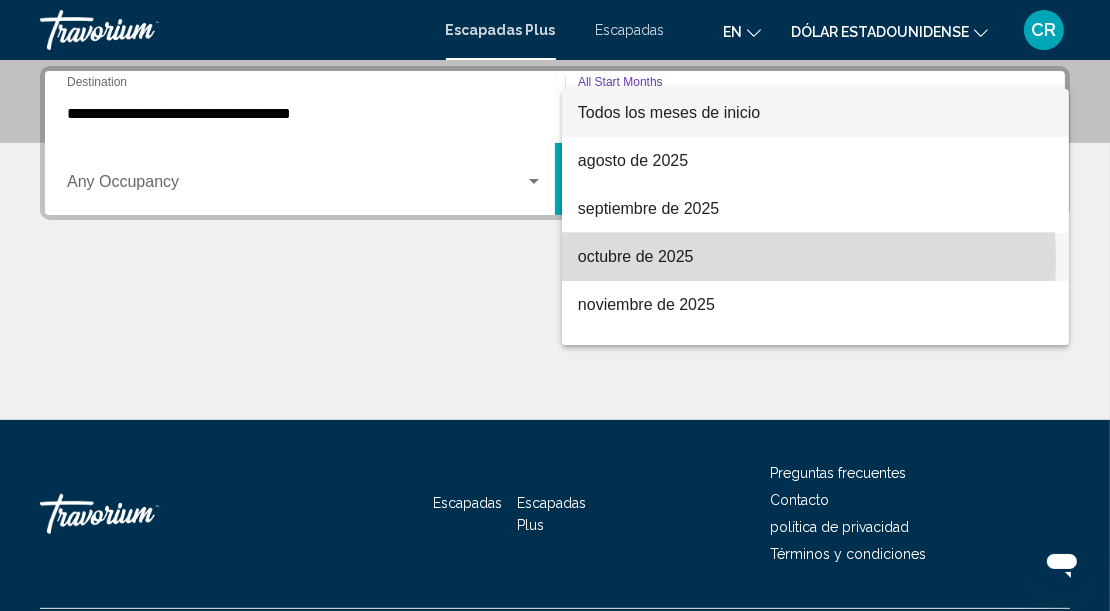 click on "octubre de 2025" at bounding box center (636, 256) 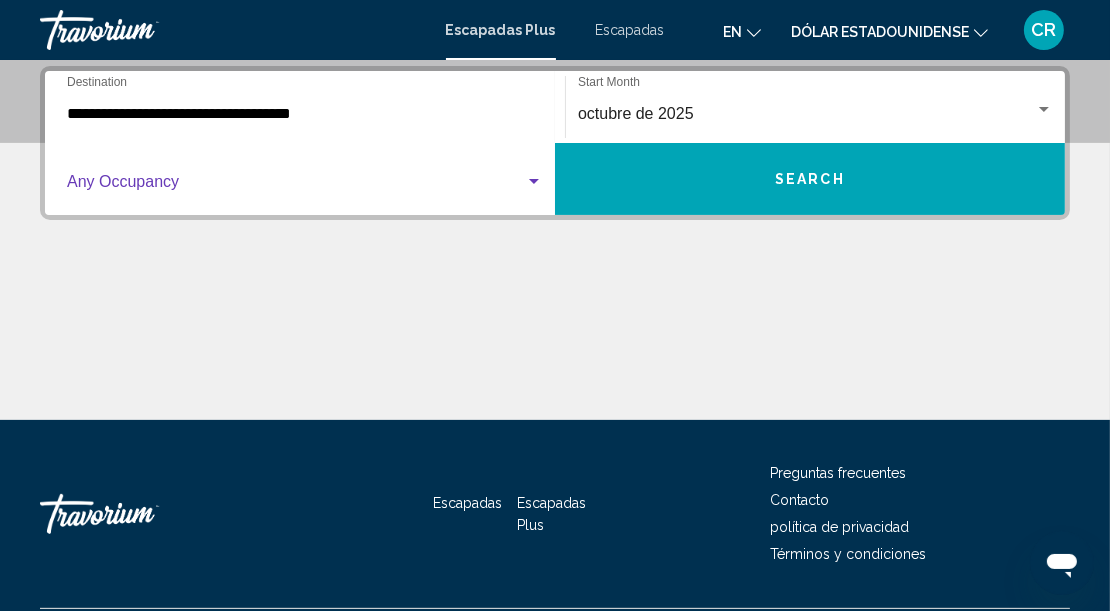 click at bounding box center [534, 181] 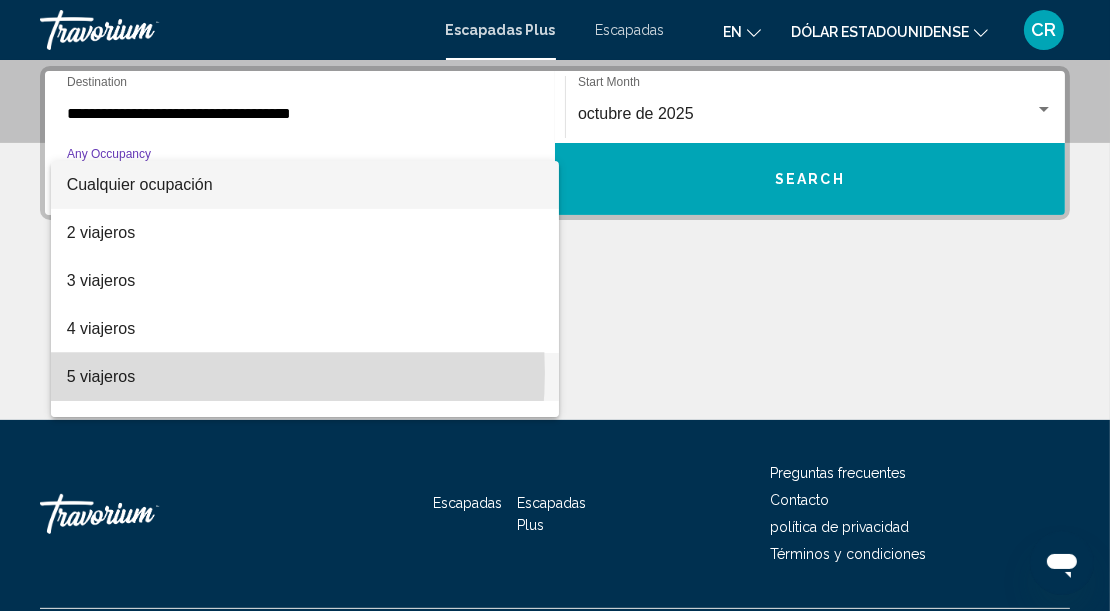 click on "5 viajeros" at bounding box center [101, 376] 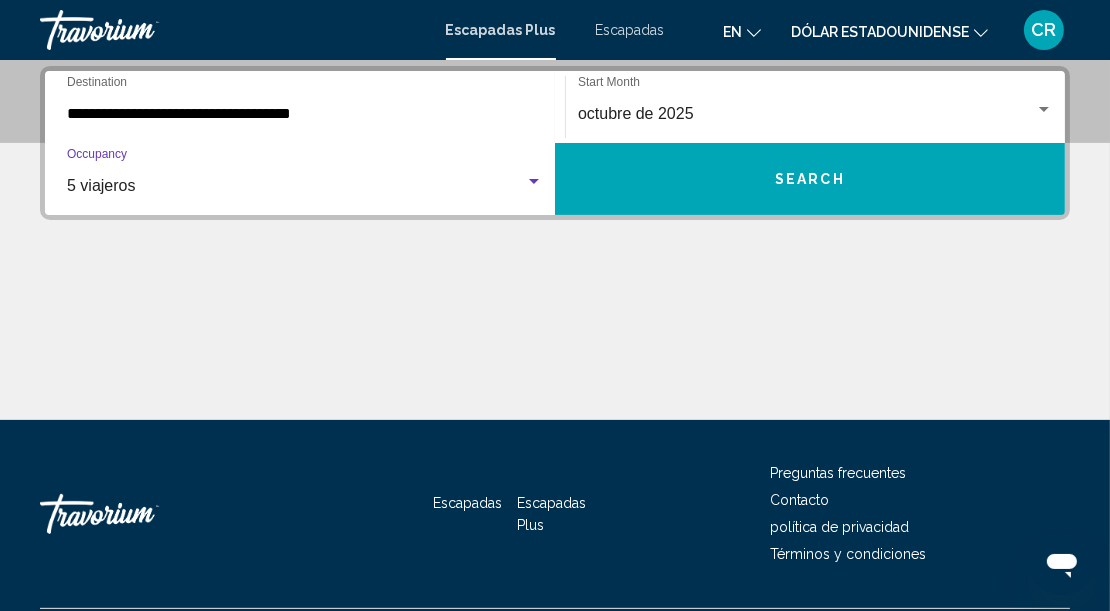 click on "Search" at bounding box center (810, 180) 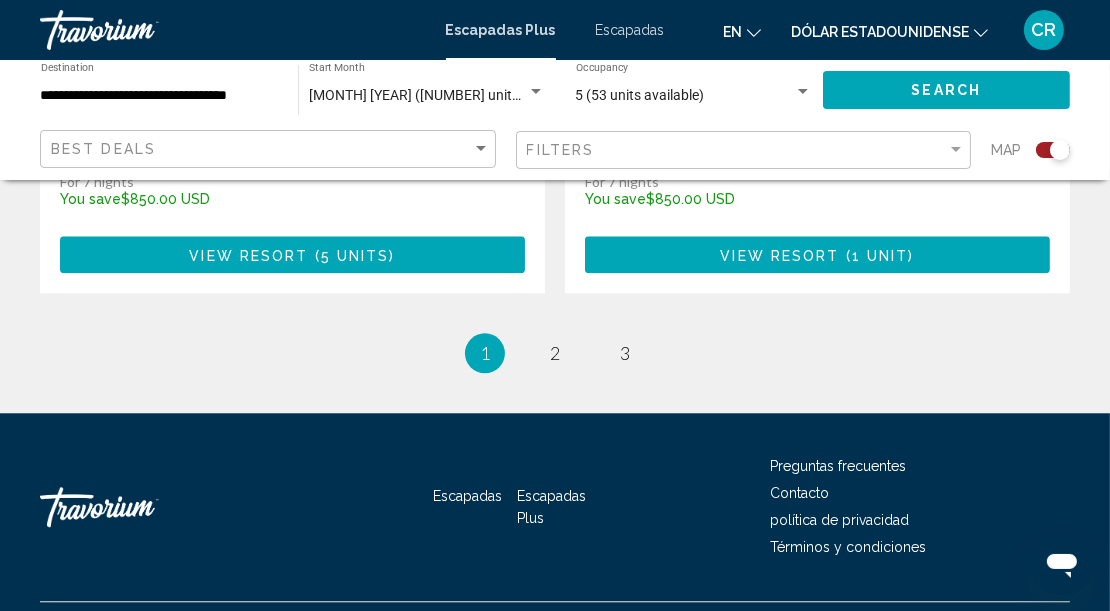 scroll, scrollTop: 4690, scrollLeft: 0, axis: vertical 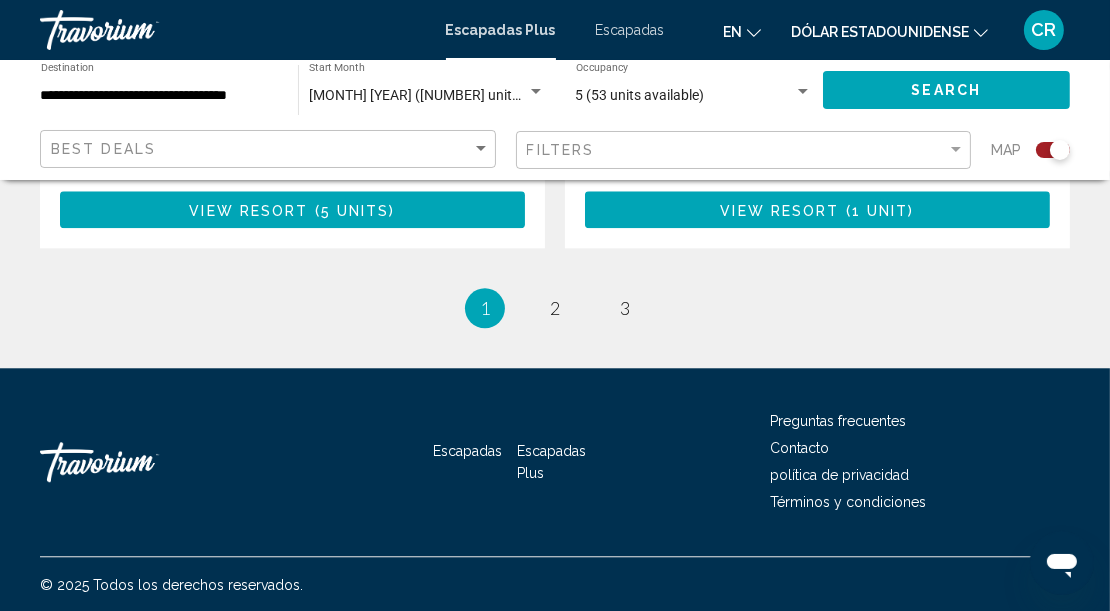 click on "1 / 3  You're on page  1 page  2 page  3" at bounding box center [555, 308] 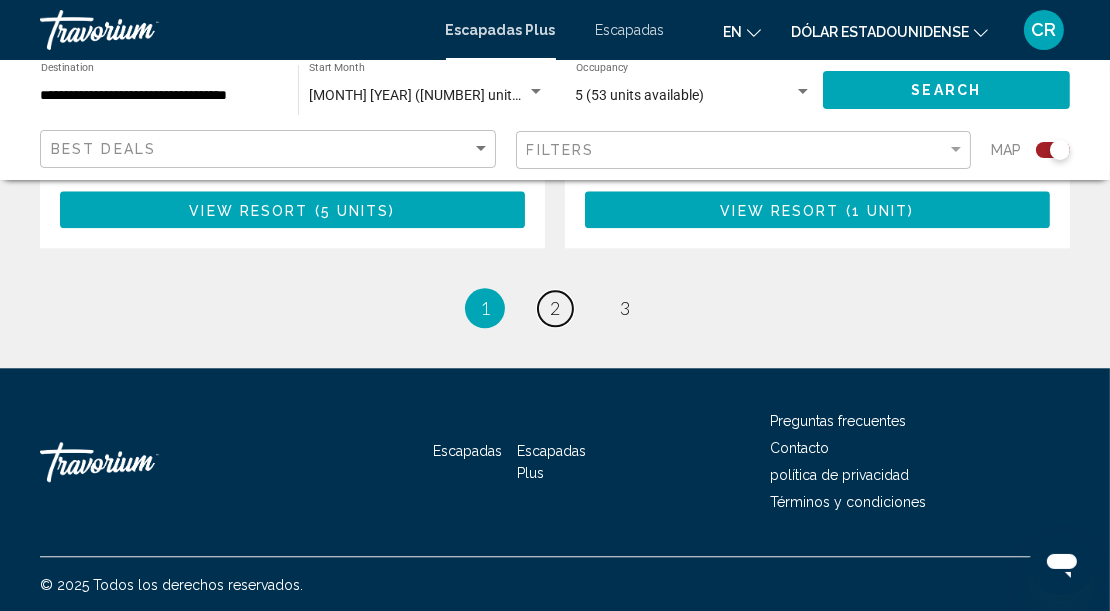click on "2" at bounding box center (555, 308) 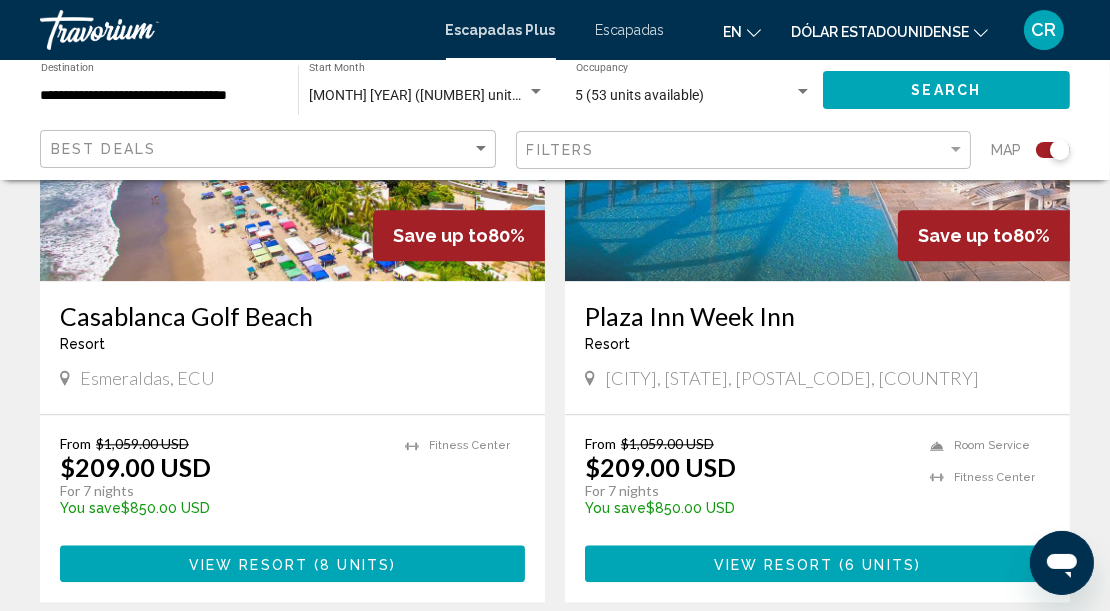 scroll, scrollTop: 4383, scrollLeft: 0, axis: vertical 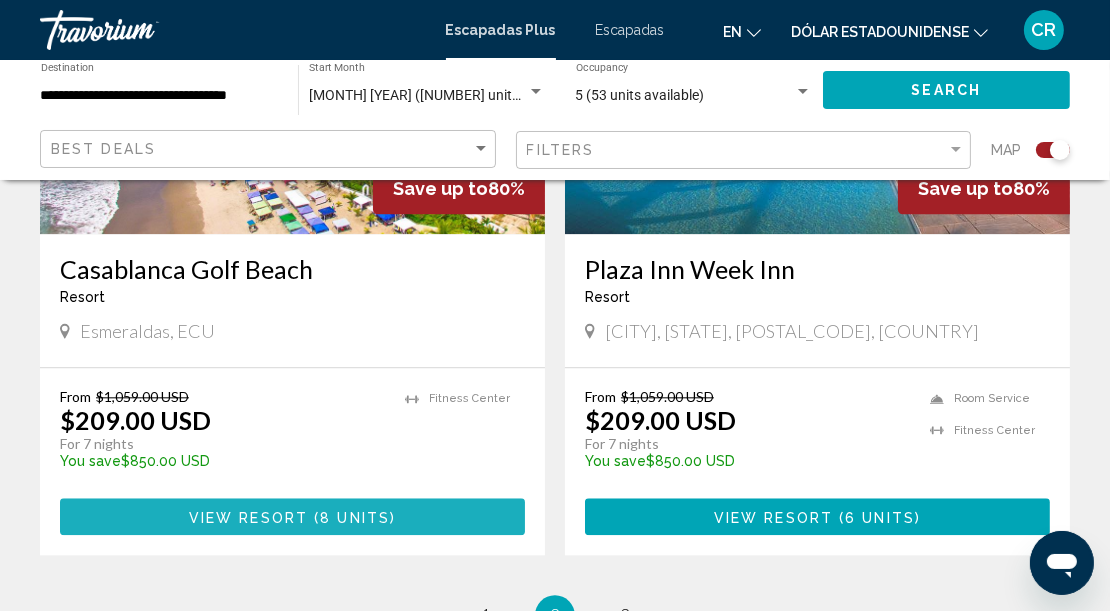 click on "View Resort" at bounding box center (248, 517) 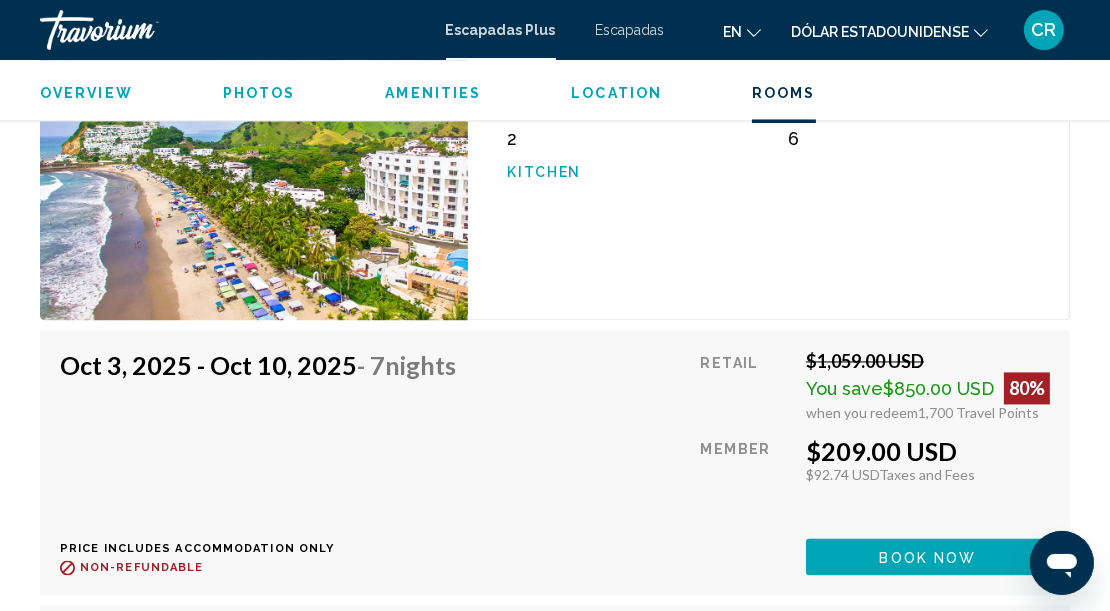 scroll, scrollTop: 3699, scrollLeft: 0, axis: vertical 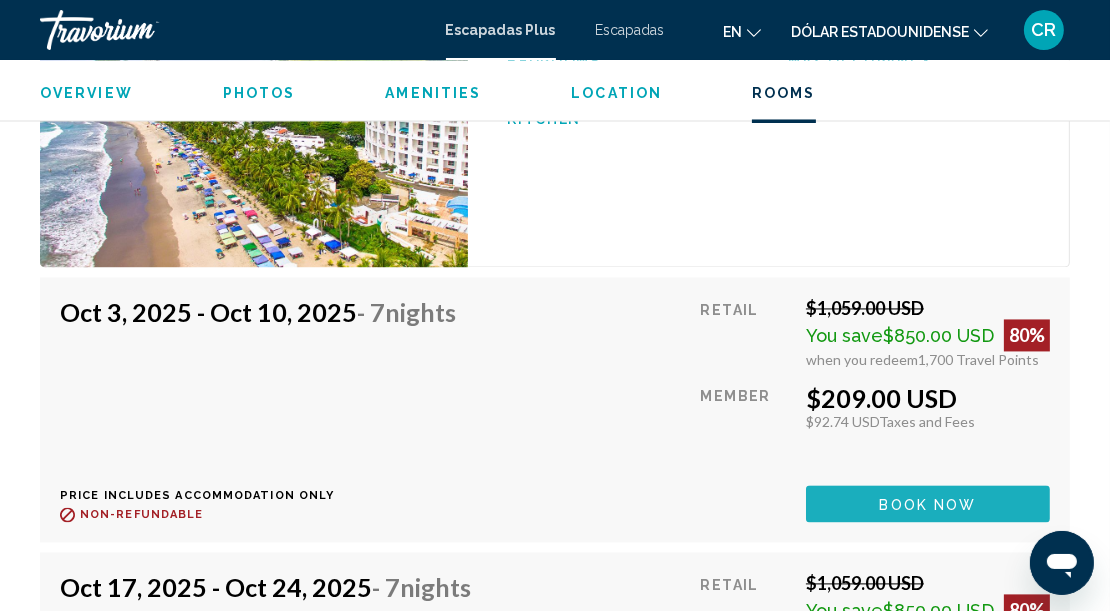 click on "Book now" at bounding box center [928, 504] 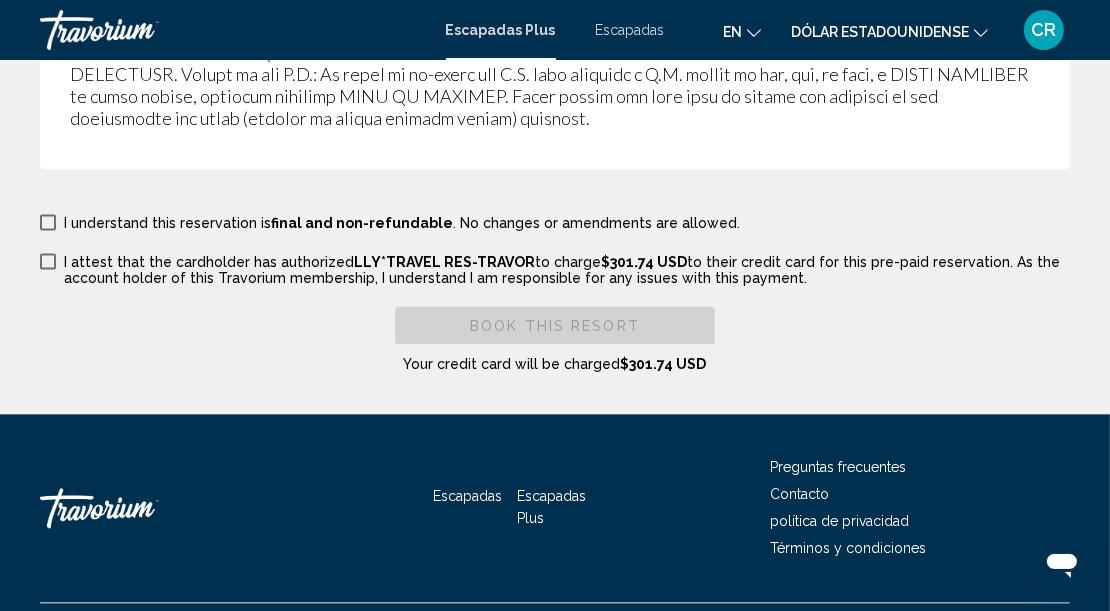 scroll, scrollTop: 4074, scrollLeft: 0, axis: vertical 